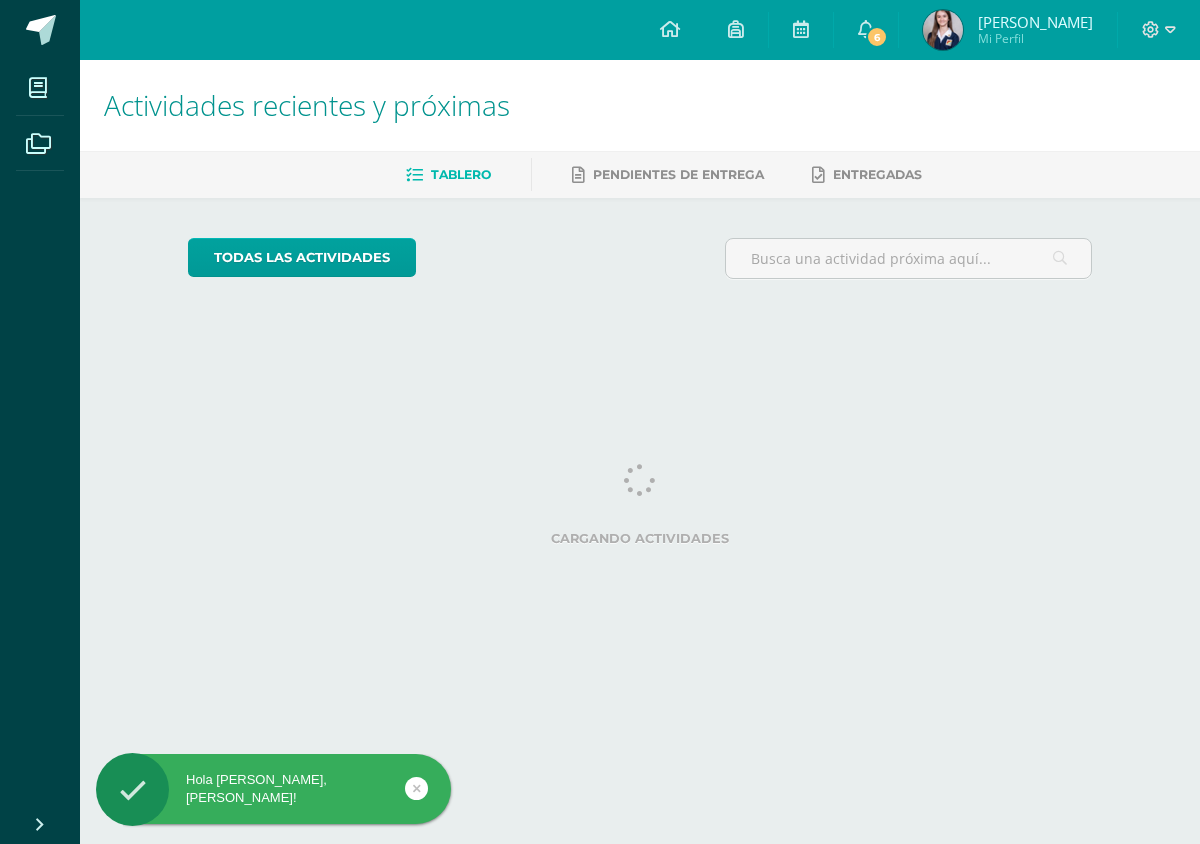 scroll, scrollTop: 0, scrollLeft: 0, axis: both 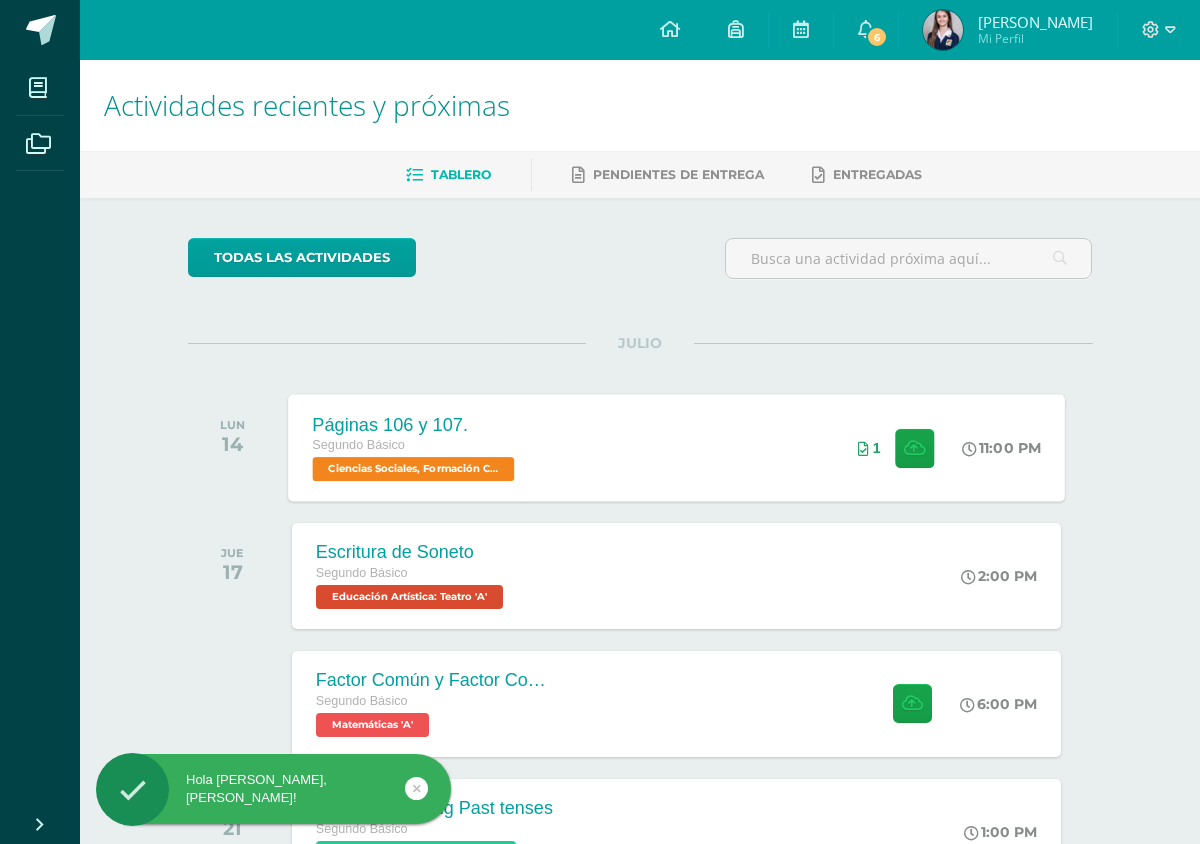 click on "Segundo Básico" at bounding box center [415, 446] 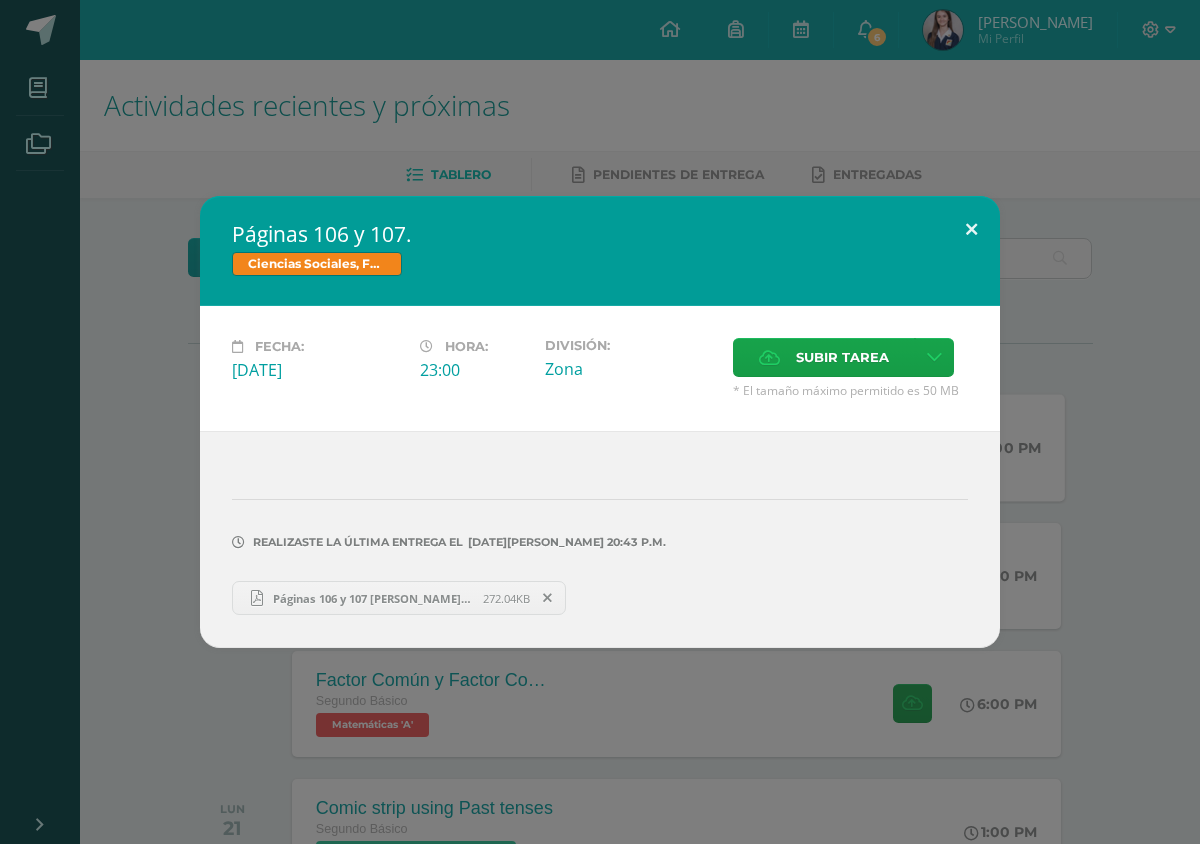 click at bounding box center (971, 230) 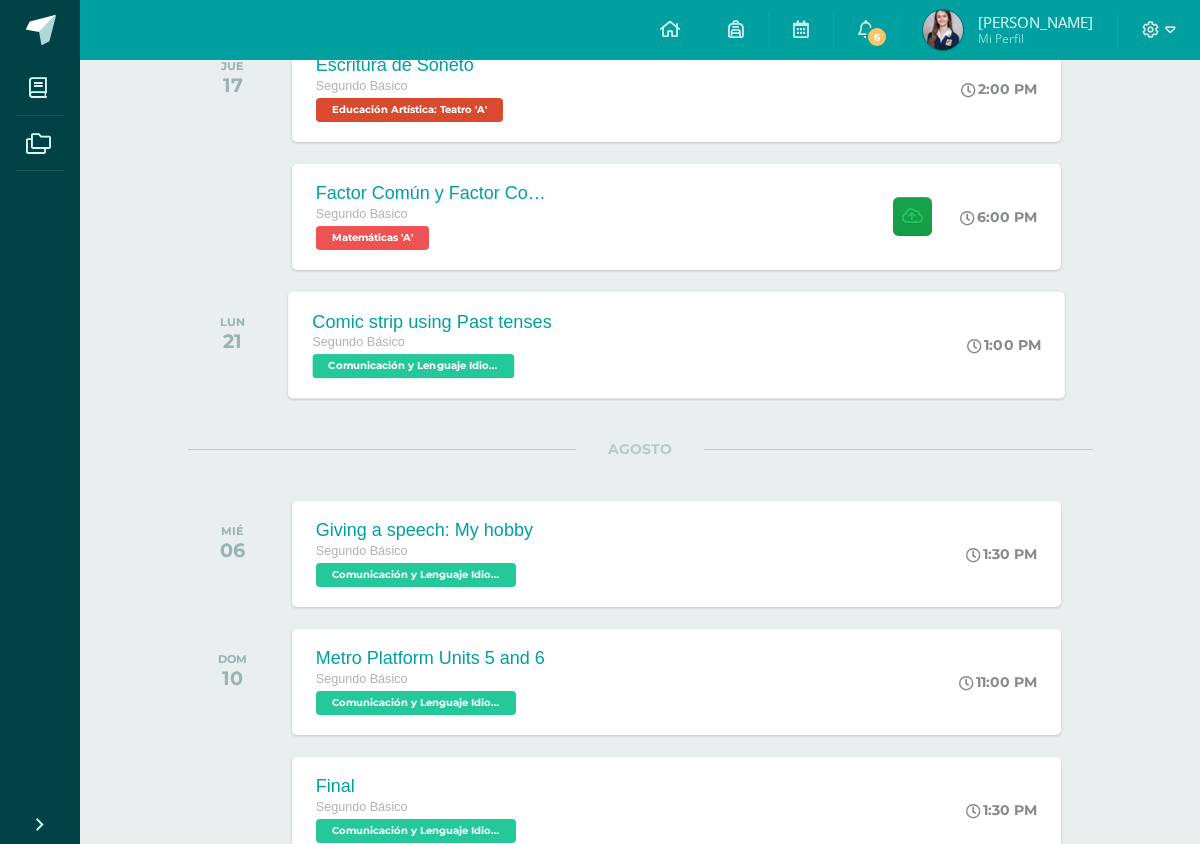 scroll, scrollTop: 536, scrollLeft: 0, axis: vertical 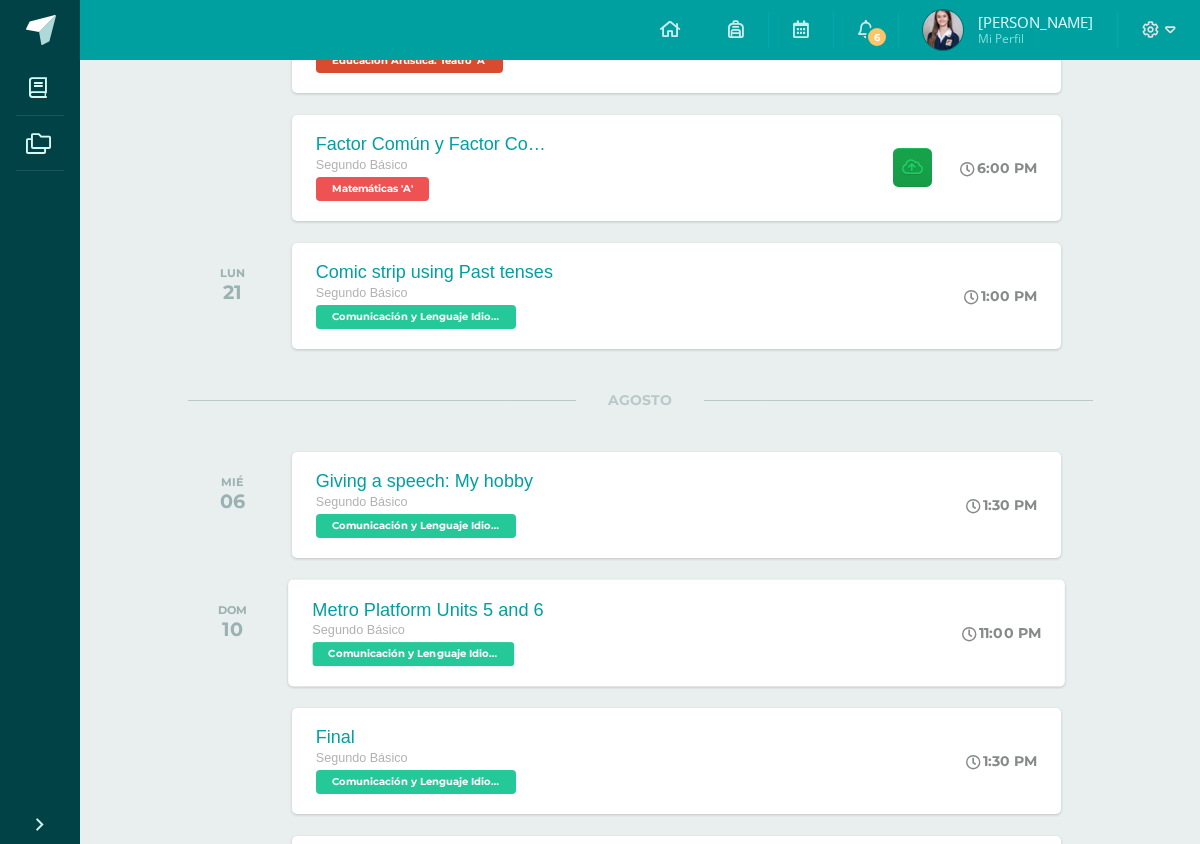 click on "Metro Platform Units 5 and 6
Segundo Básico
Comunicación y Lenguaje Idioma Extranjero Inglés 'A'
11:00 PM
Metro Platform Units 5 and 6
Comunicación y Lenguaje Idioma Extranjero Inglés
Cargando contenido" at bounding box center (676, 632) 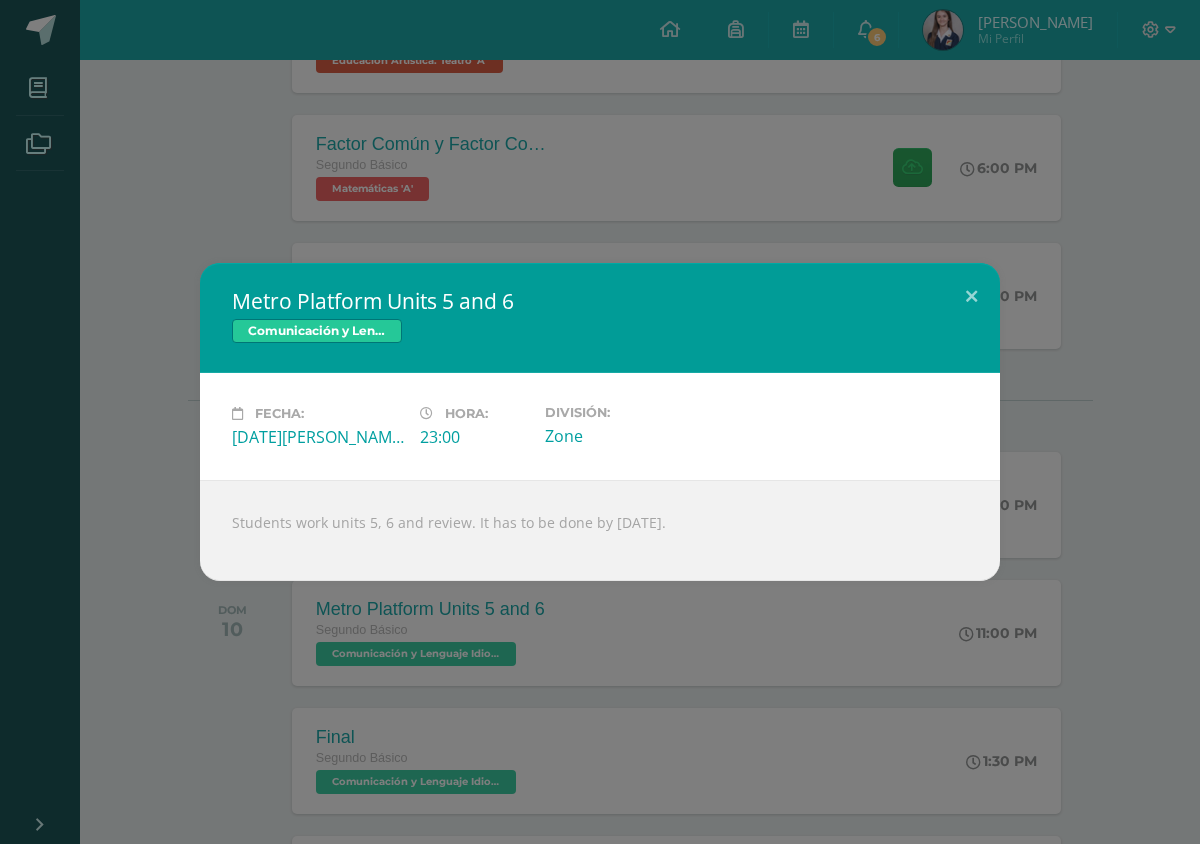 drag, startPoint x: 601, startPoint y: 525, endPoint x: 805, endPoint y: 525, distance: 204 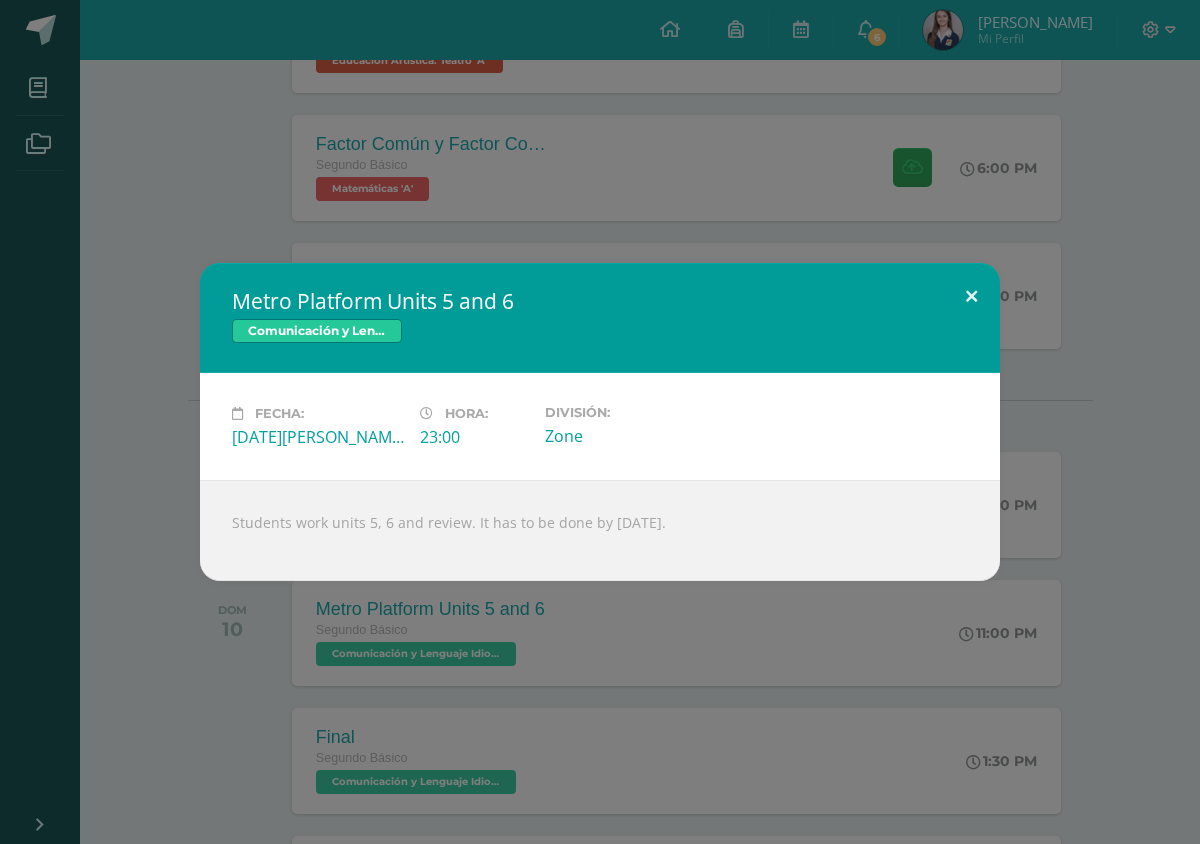 drag, startPoint x: 967, startPoint y: 294, endPoint x: 950, endPoint y: 369, distance: 76.902534 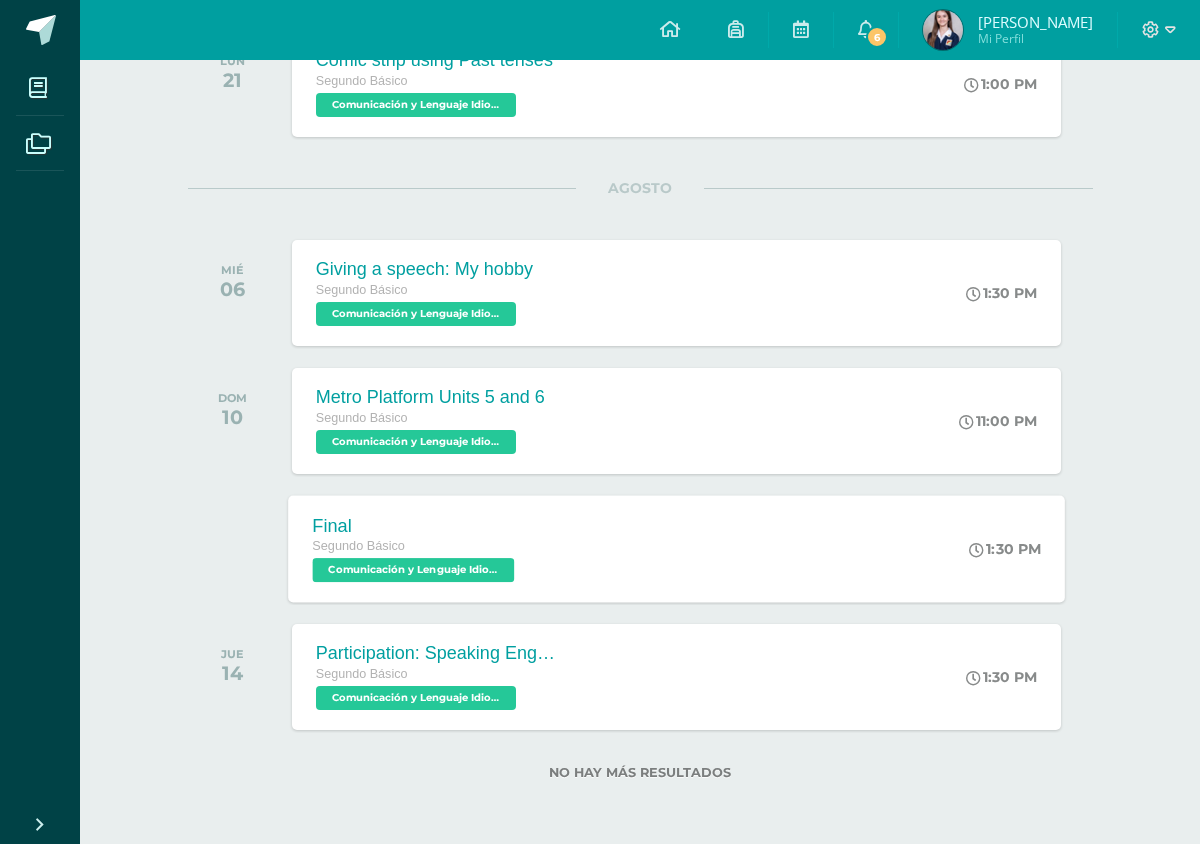 scroll, scrollTop: 745, scrollLeft: 0, axis: vertical 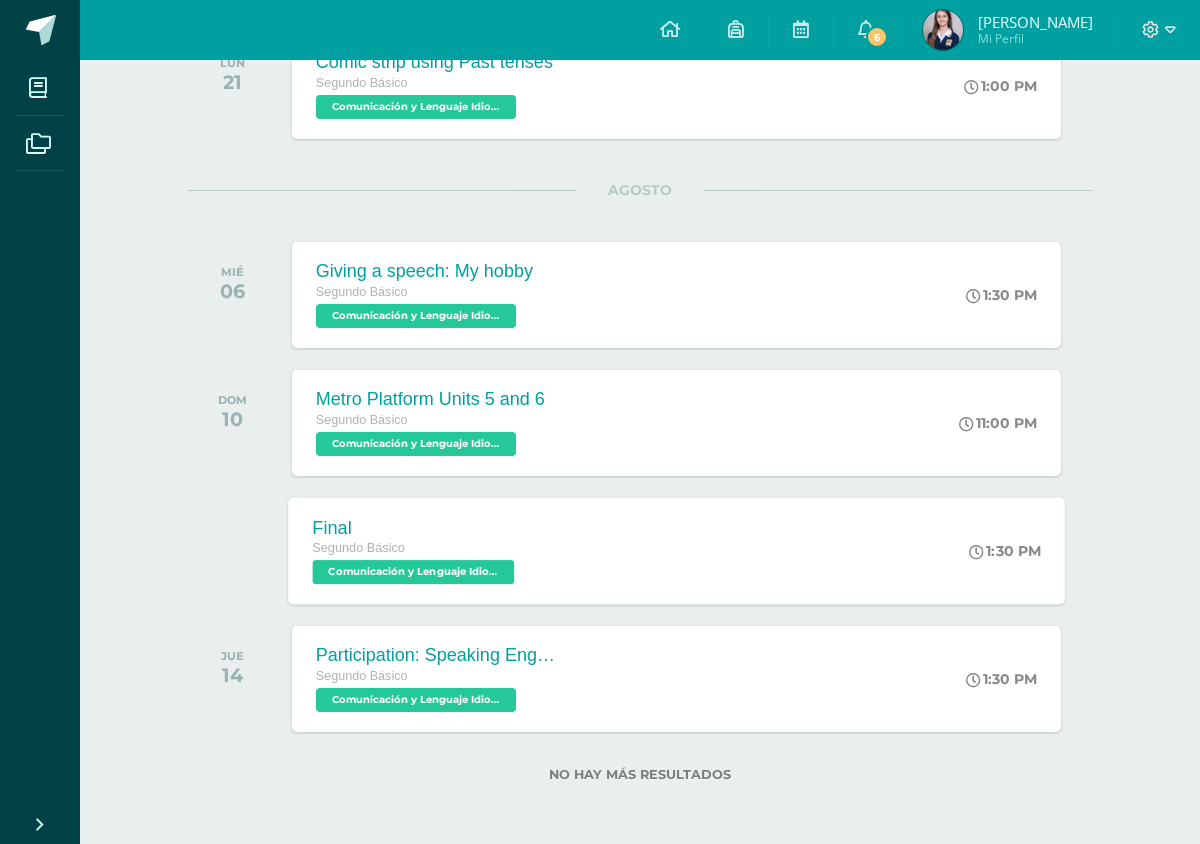 click on "Final
Segundo Básico
Comunicación y Lenguaje Idioma Extranjero Inglés 'A'
1:30 PM
Final
Comunicación y Lenguaje Idioma Extranjero Inglés
Cargando contenido" at bounding box center [676, 550] 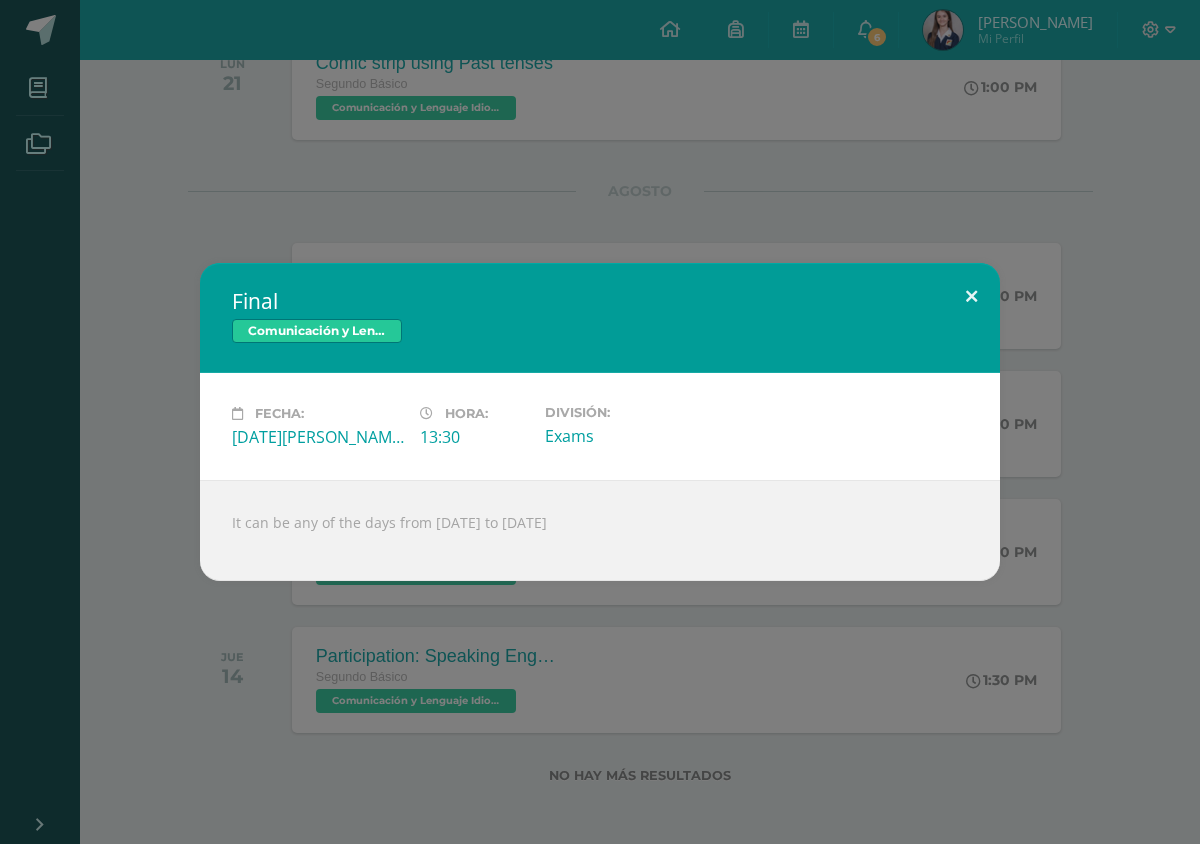 click at bounding box center (971, 297) 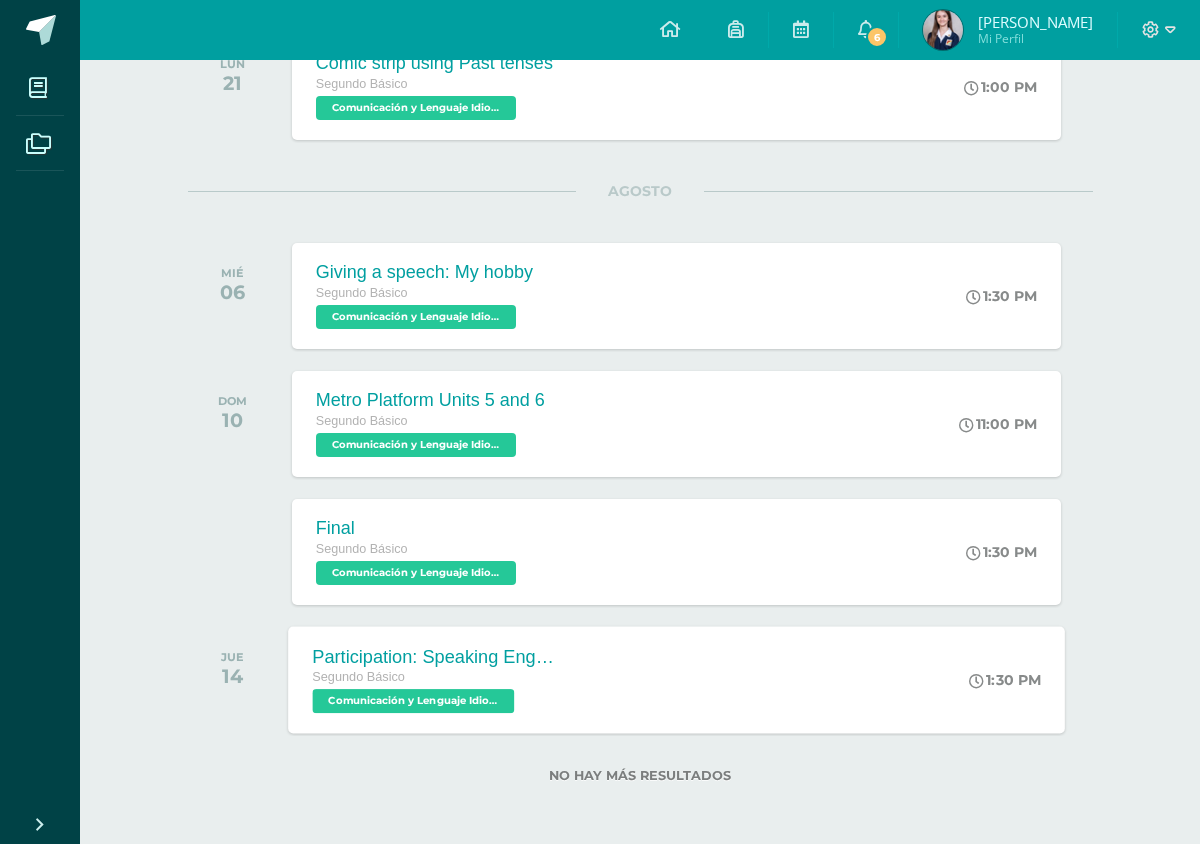 click on "Participation: Speaking English
Segundo Básico
Comunicación y Lenguaje Idioma Extranjero Inglés 'A'
1:30 PM
Participation: Speaking English
Comunicación y Lenguaje Idioma Extranjero Inglés
Cargando contenido" at bounding box center (676, 679) 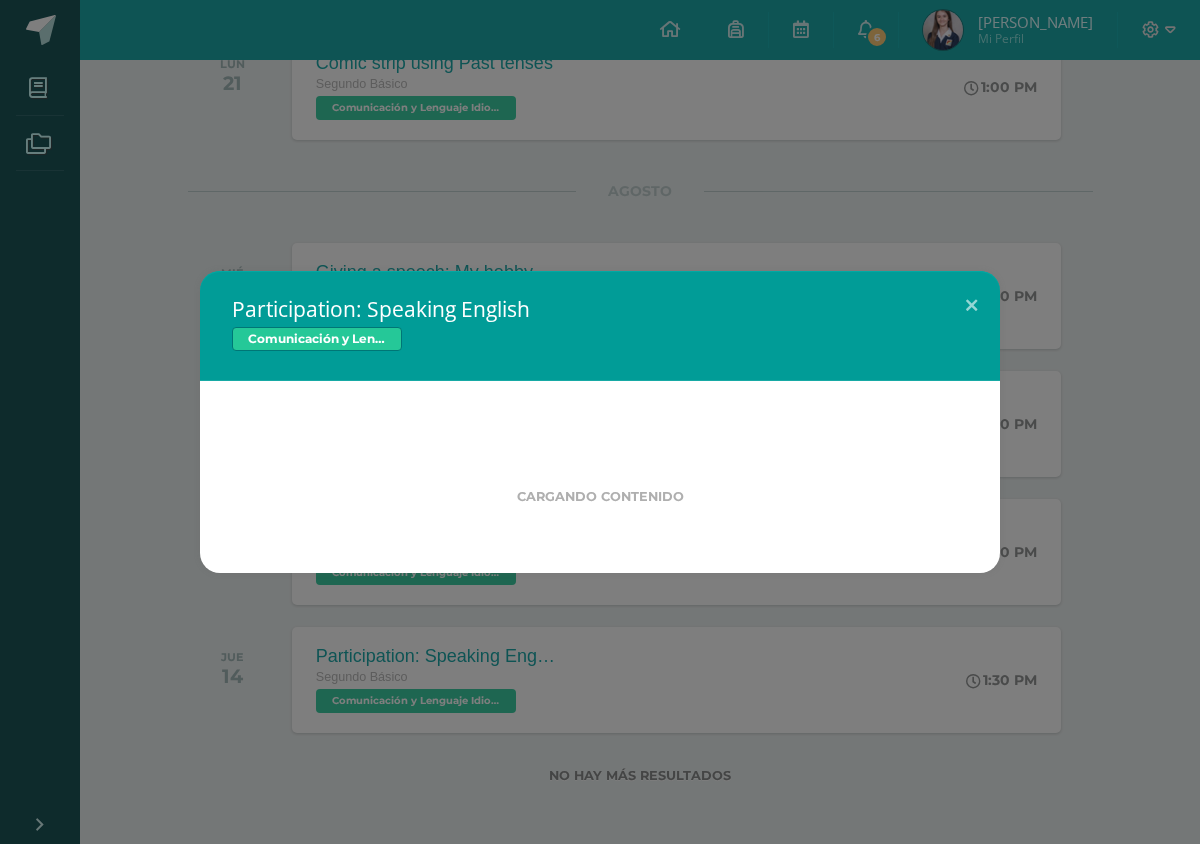scroll, scrollTop: 747, scrollLeft: 0, axis: vertical 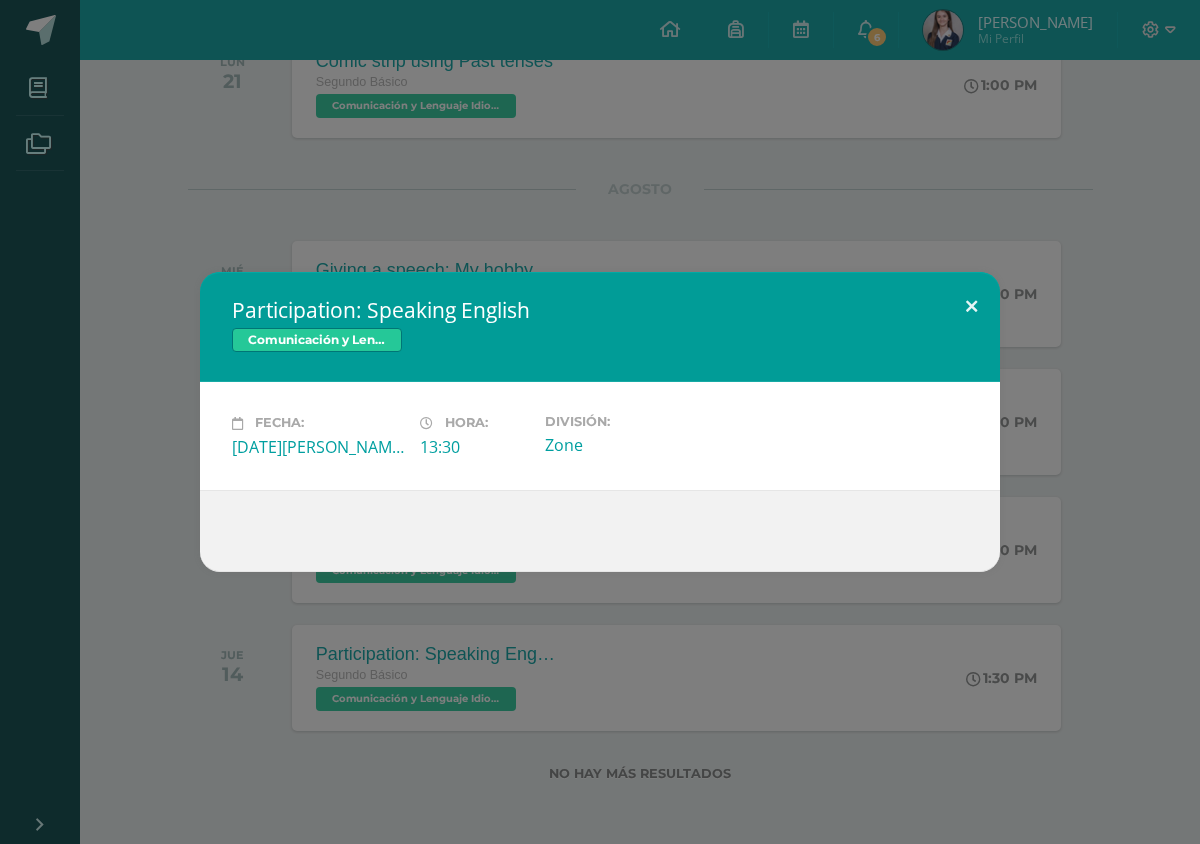 click at bounding box center [971, 306] 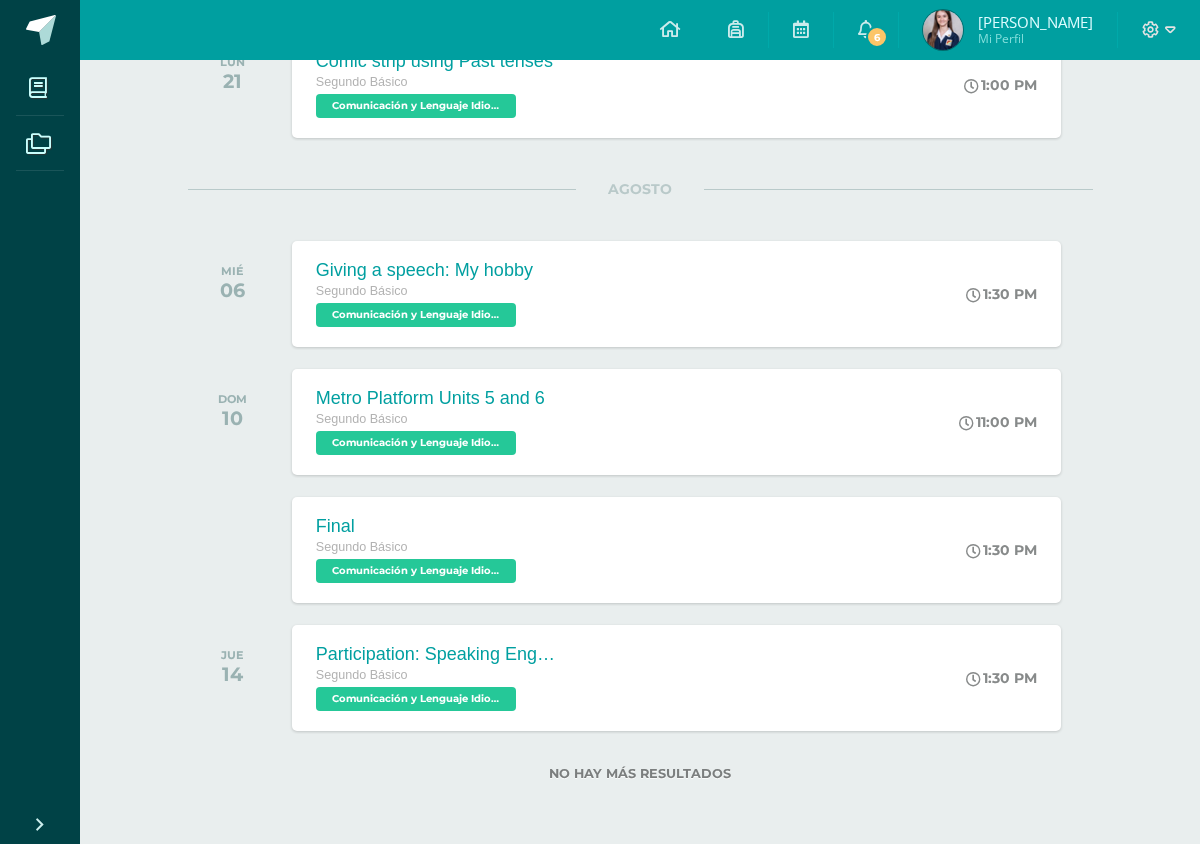 click on "Participation: Speaking English" at bounding box center (600, 321) 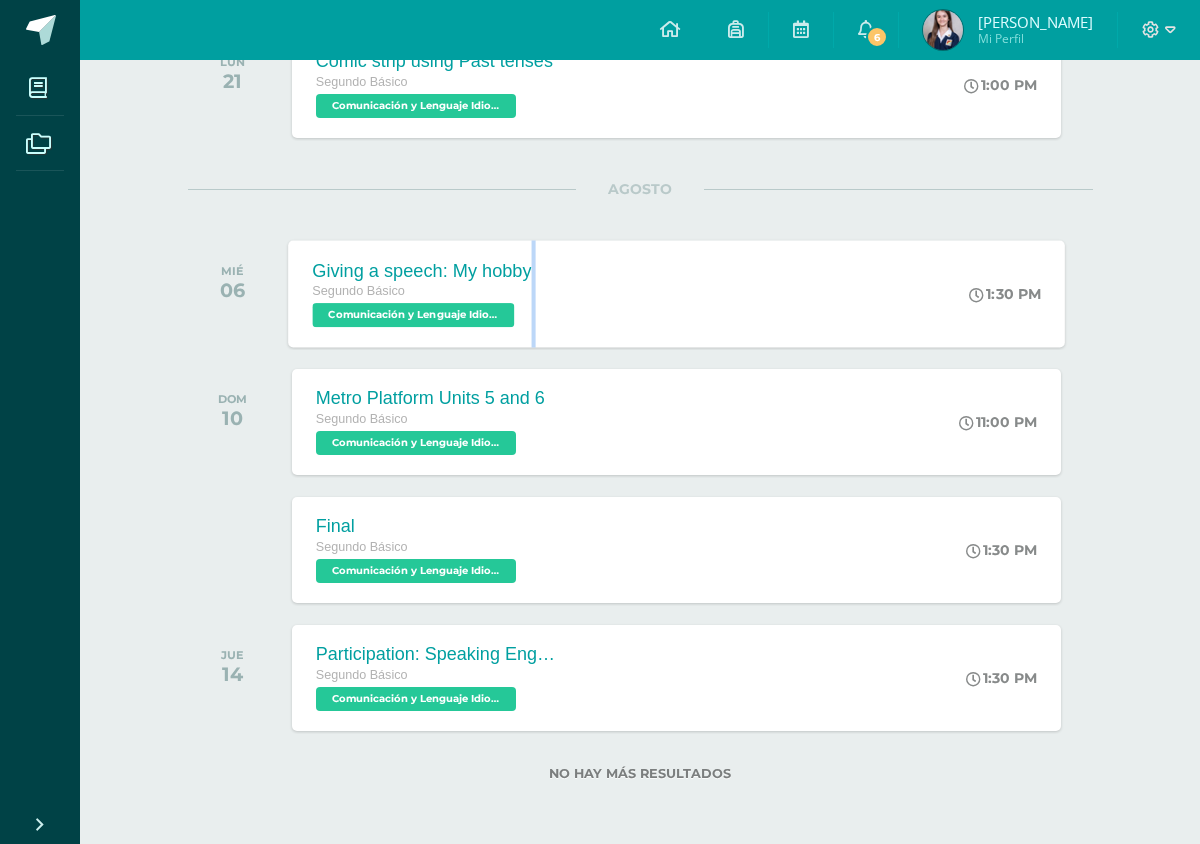 click on "Giving a speech: My hobby
Segundo Básico
Comunicación y Lenguaje Idioma Extranjero Inglés 'A'
1:30 PM
Giving a speech: My hobby
Comunicación y Lenguaje Idioma Extranjero Inglés
Cargando contenido" at bounding box center [676, 293] 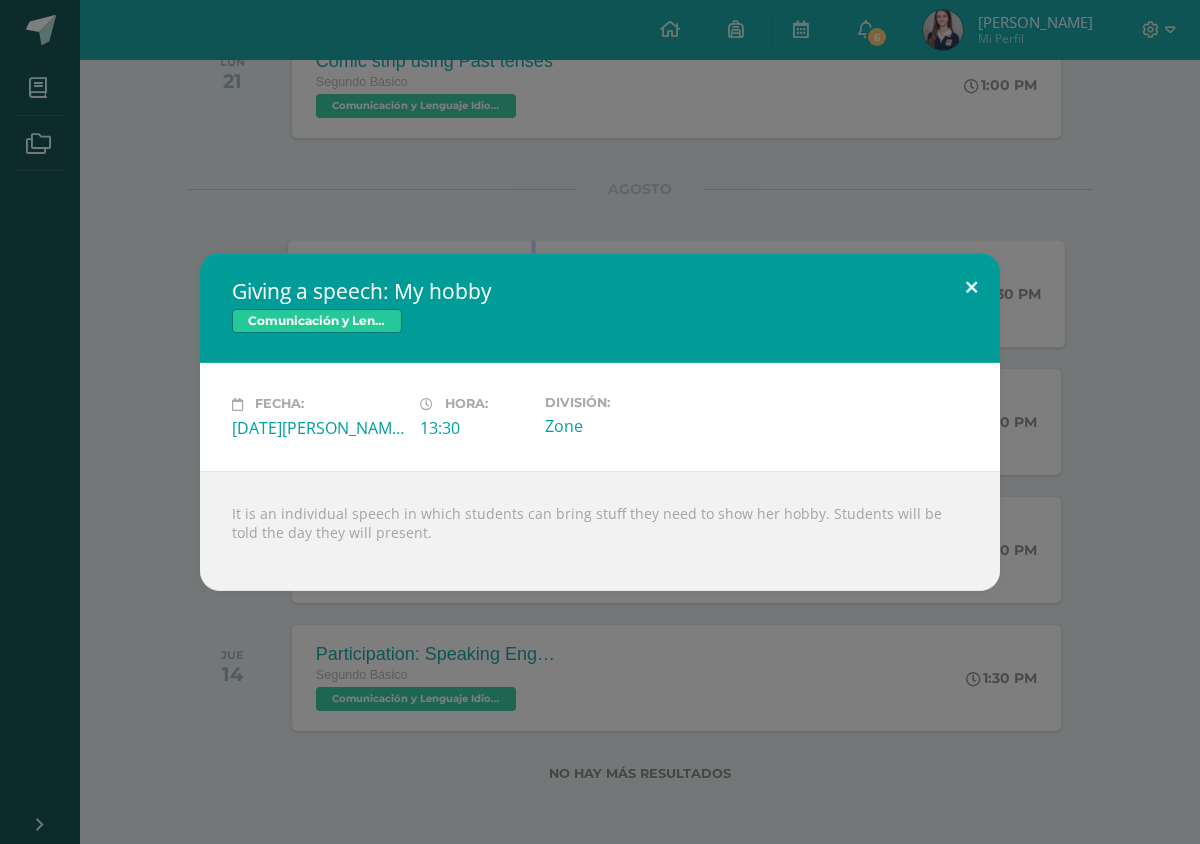 click at bounding box center (971, 287) 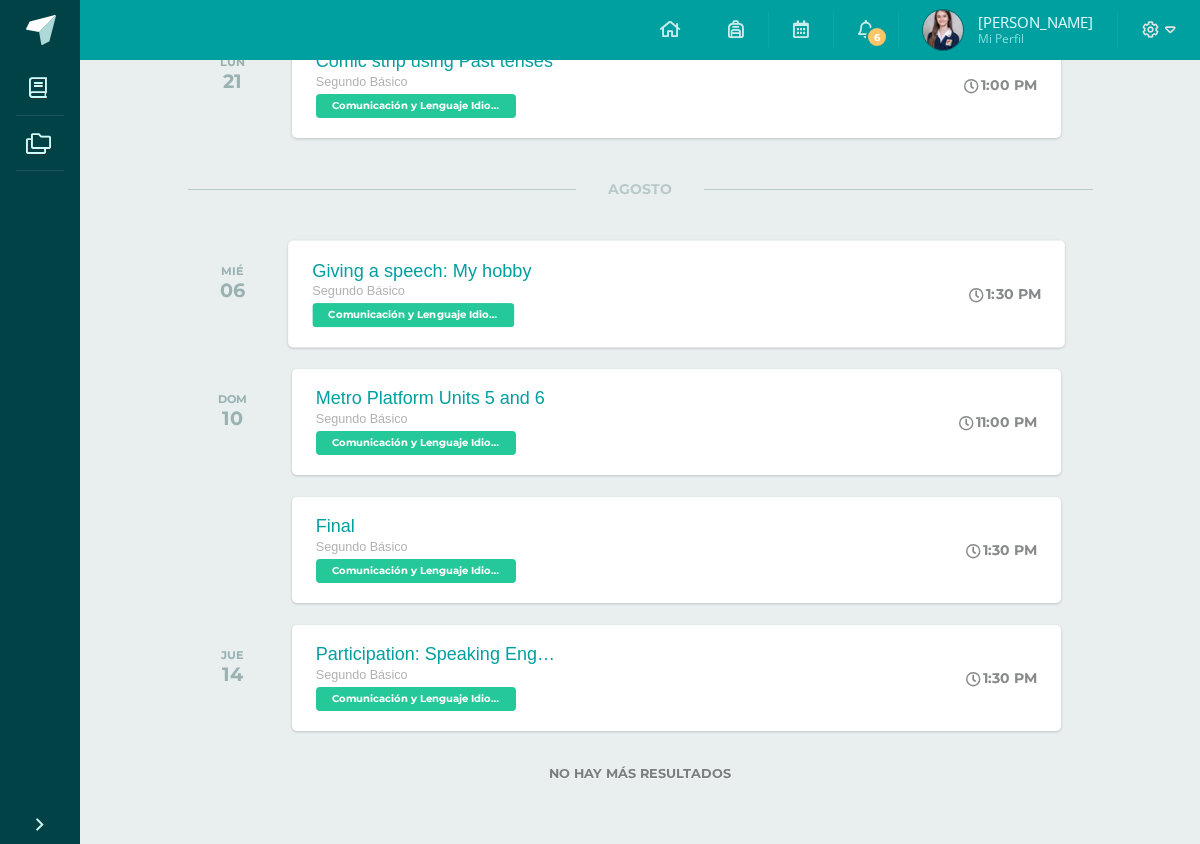 click on "AGOSTO
MIÉ
06
Giving a speech: My hobby
Segundo Básico
Comunicación y Lenguaje Idioma Extranjero Inglés 'A'
1:30 PM
Giving a speech: My hobby
Comunicación y Lenguaje Idioma Extranjero Inglés" at bounding box center (640, 269) 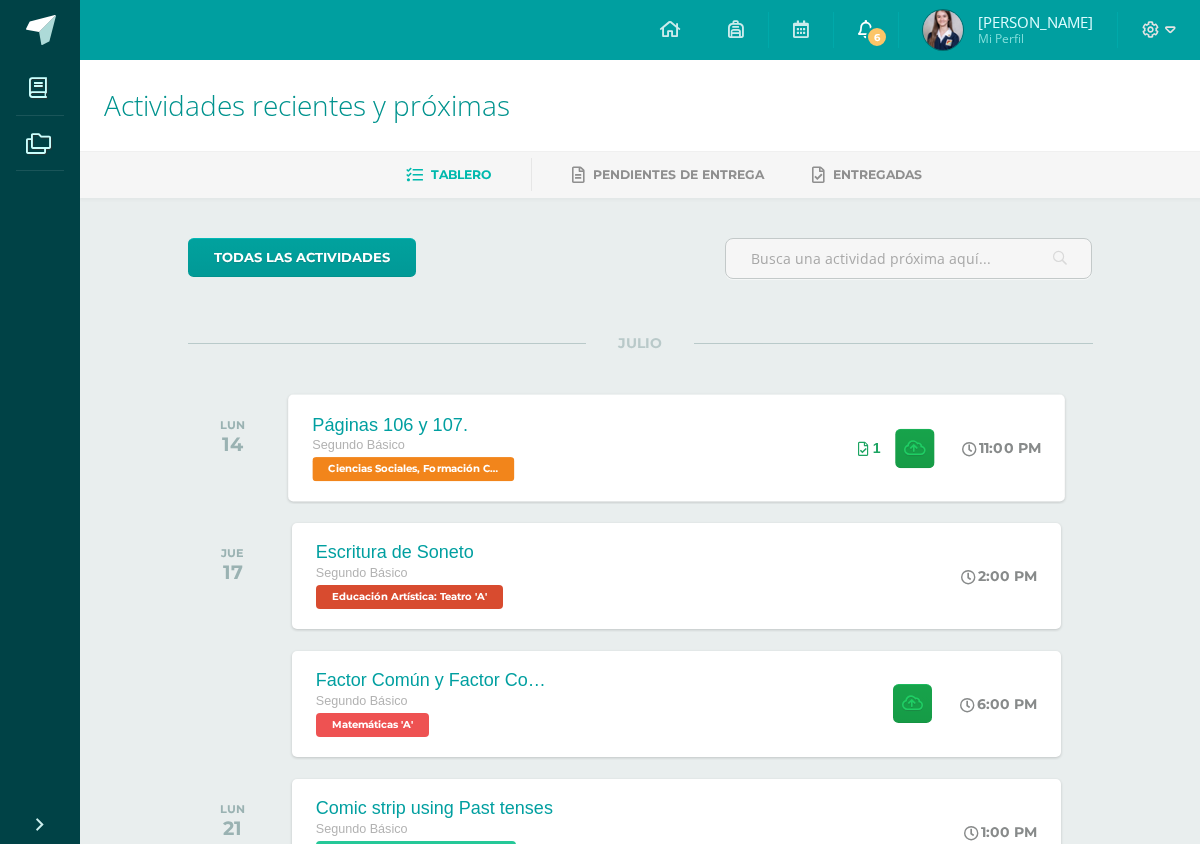 click on "6" at bounding box center [877, 37] 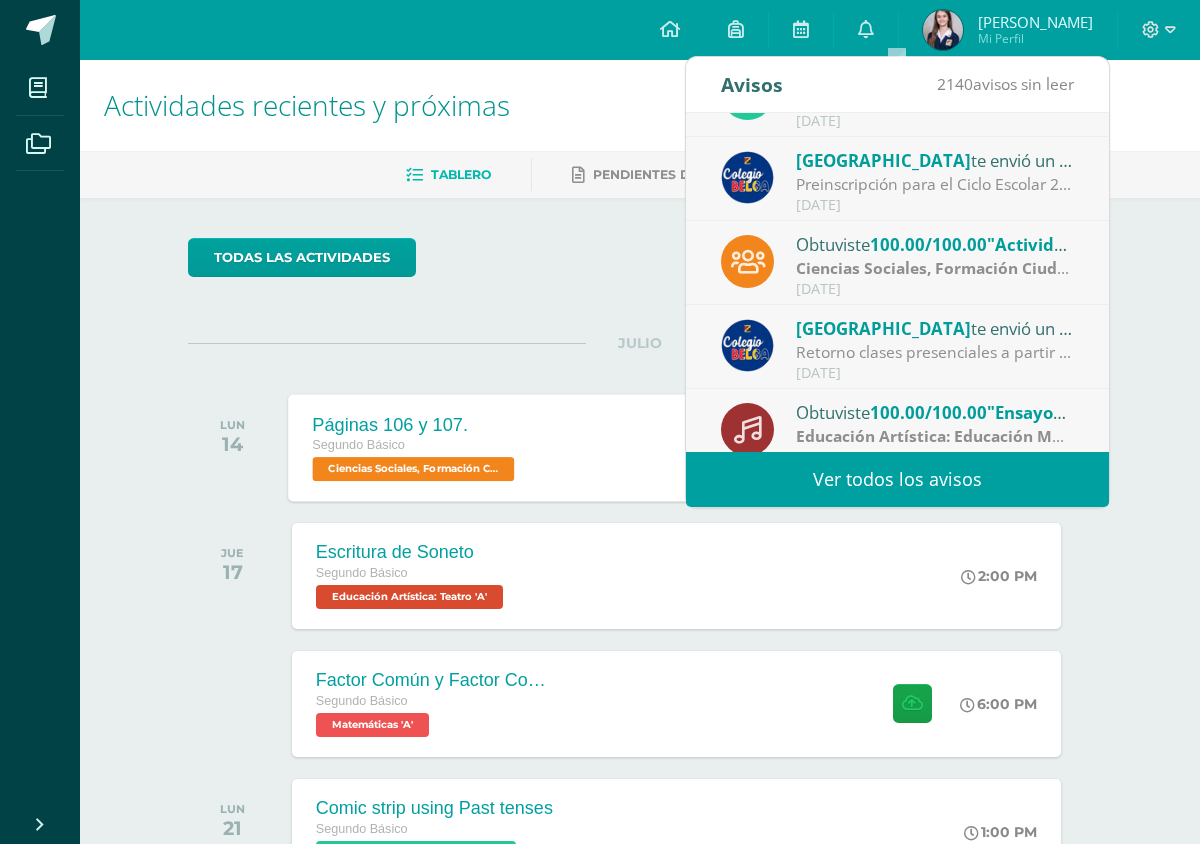 scroll, scrollTop: 333, scrollLeft: 0, axis: vertical 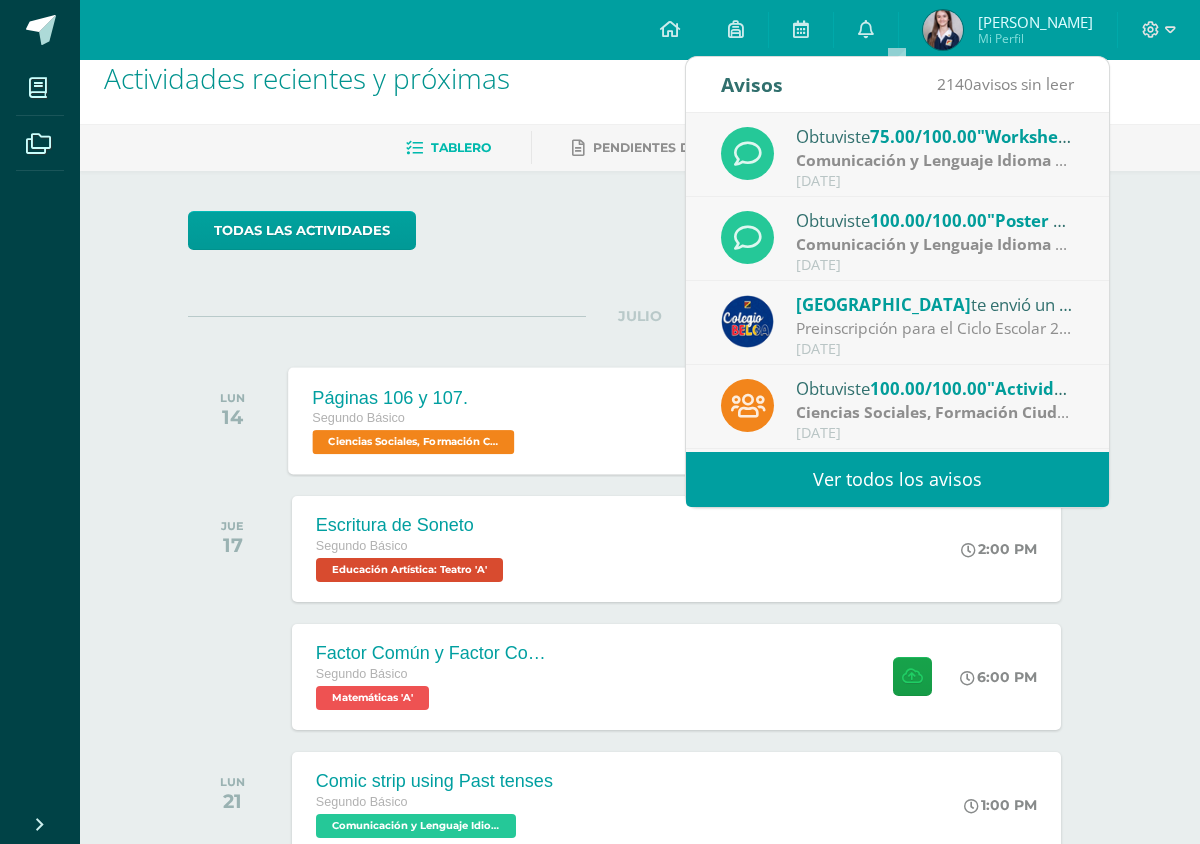 click on "Ver todos los avisos" at bounding box center (897, 479) 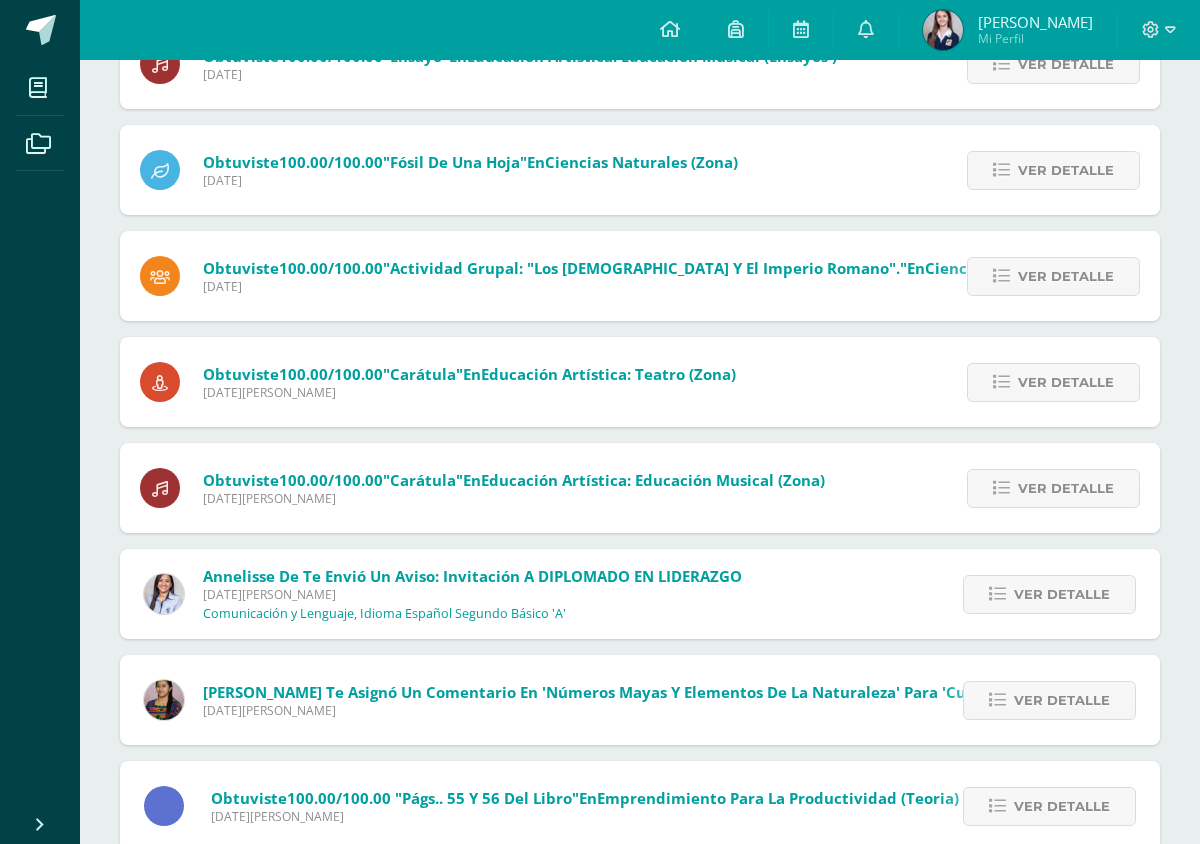 scroll, scrollTop: 830, scrollLeft: 0, axis: vertical 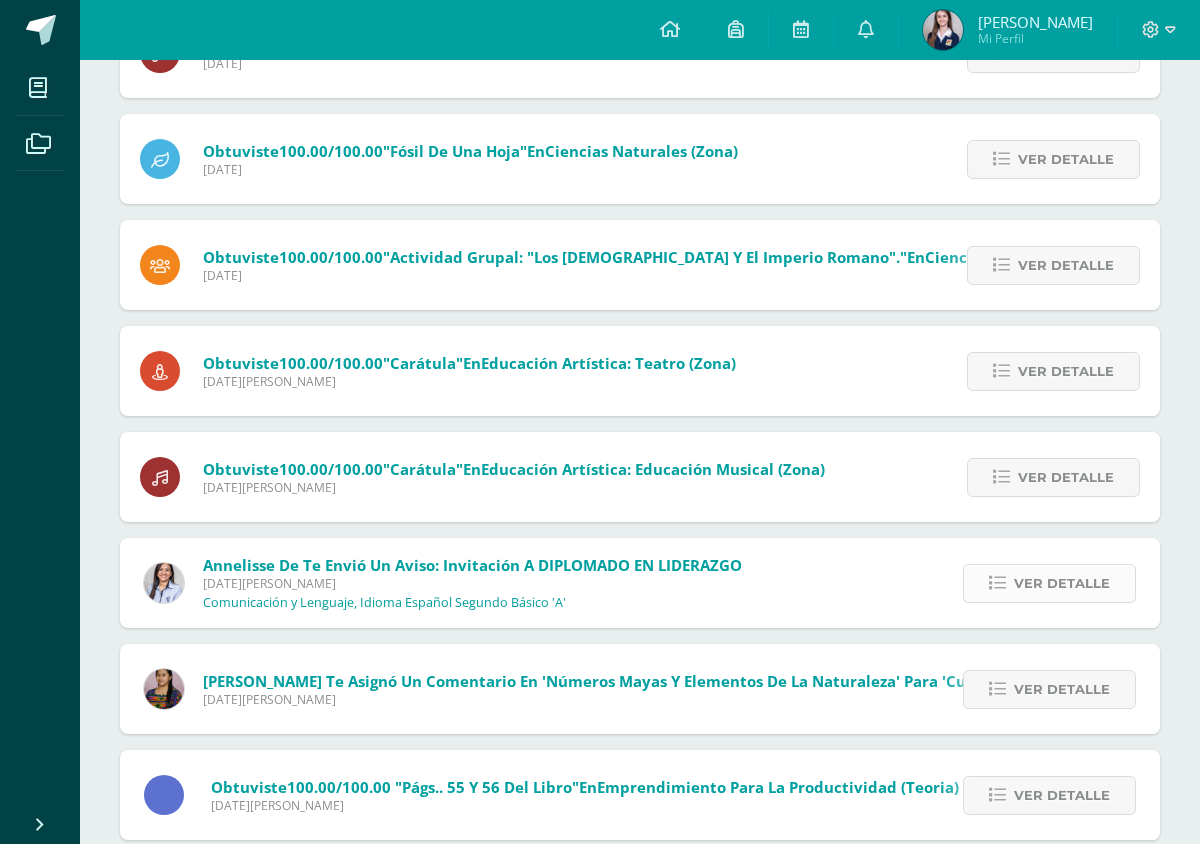 click at bounding box center [997, 583] 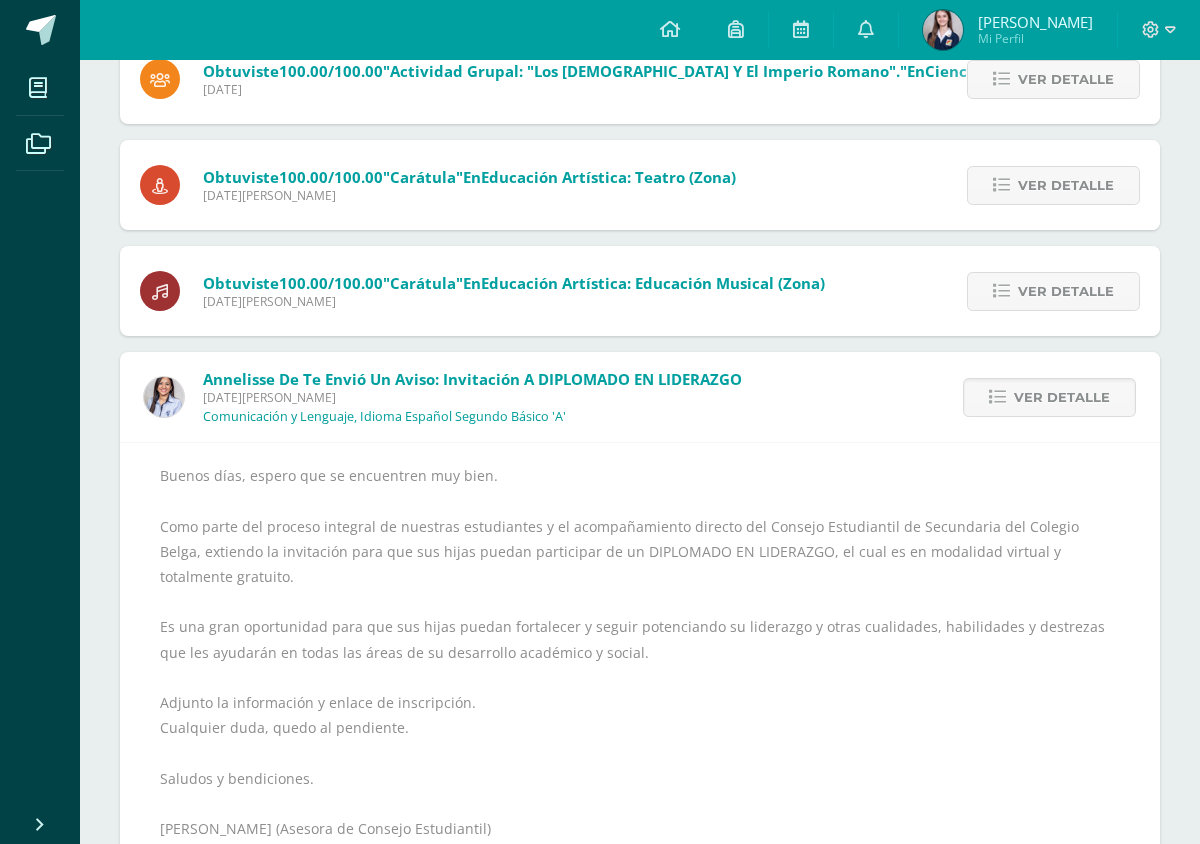 scroll, scrollTop: 1066, scrollLeft: 0, axis: vertical 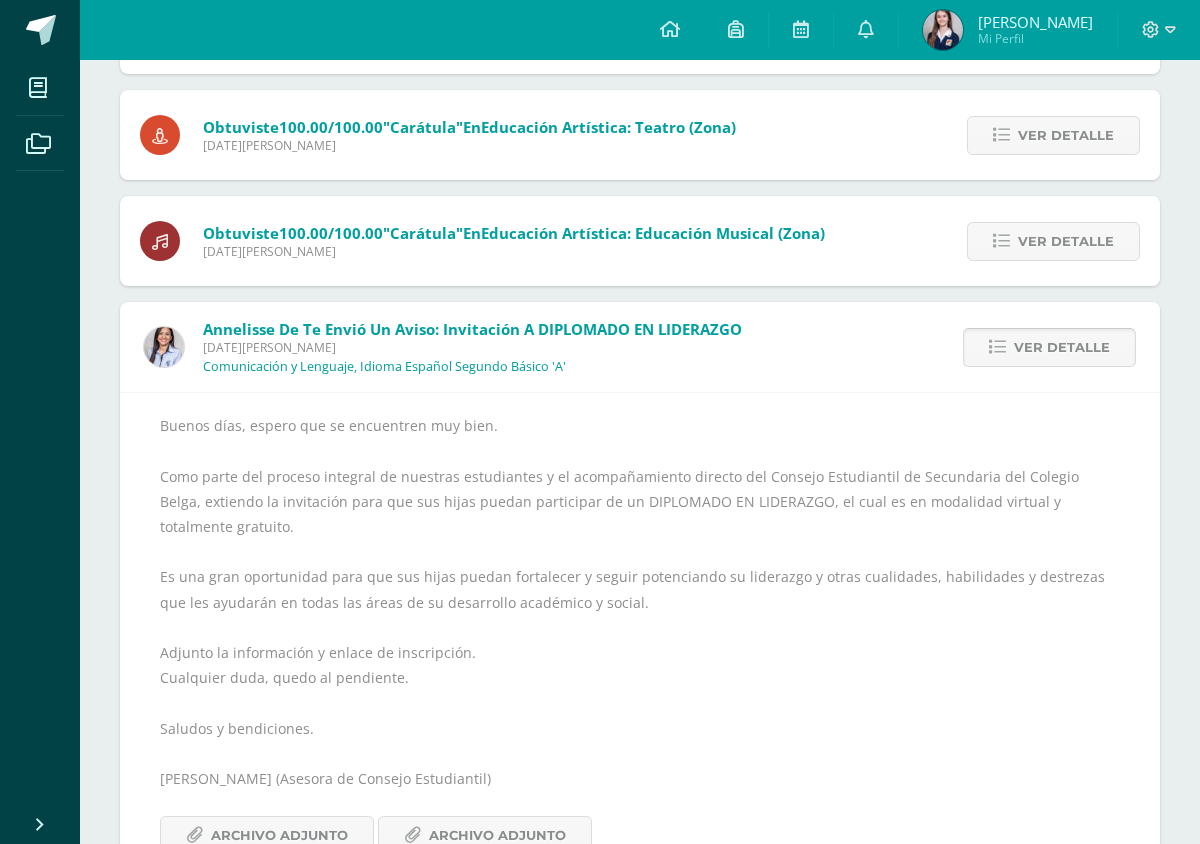click on "Ver detalle" at bounding box center (1062, 347) 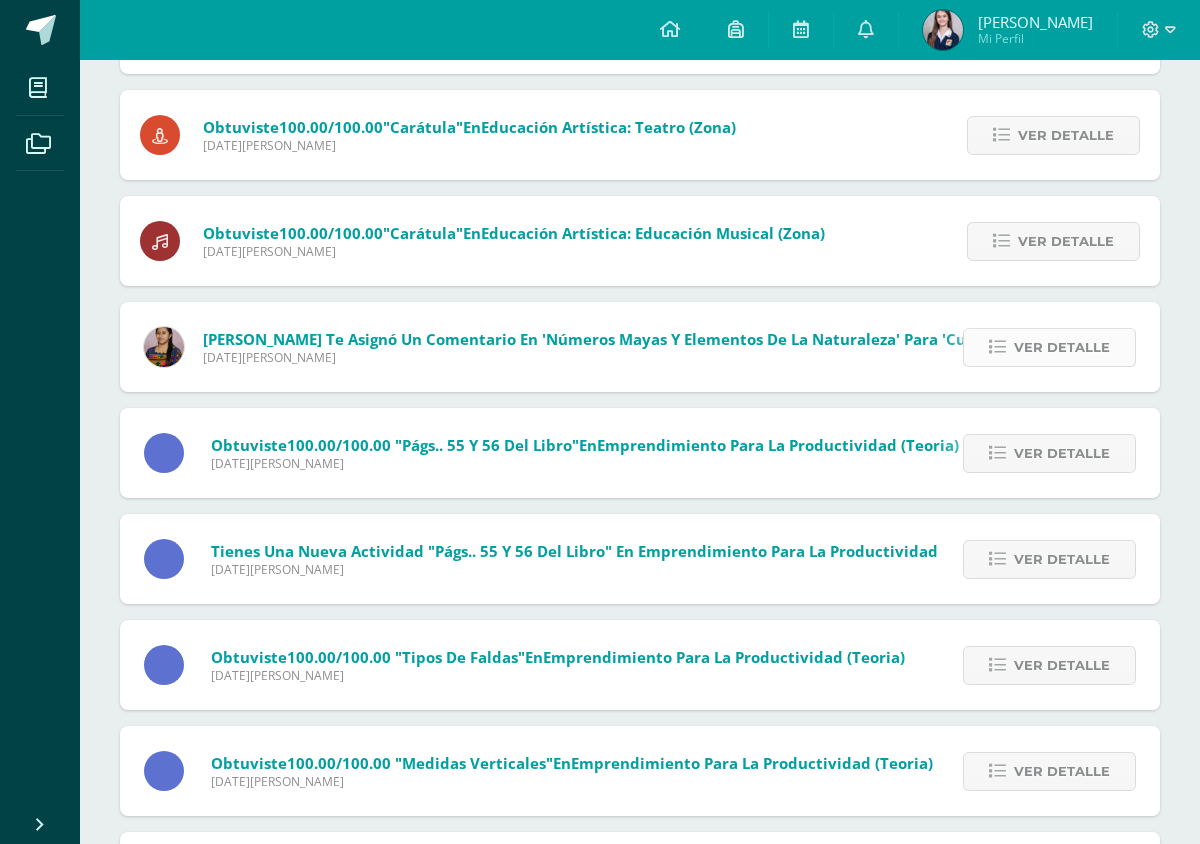 click on "Ver detalle" at bounding box center [1049, 347] 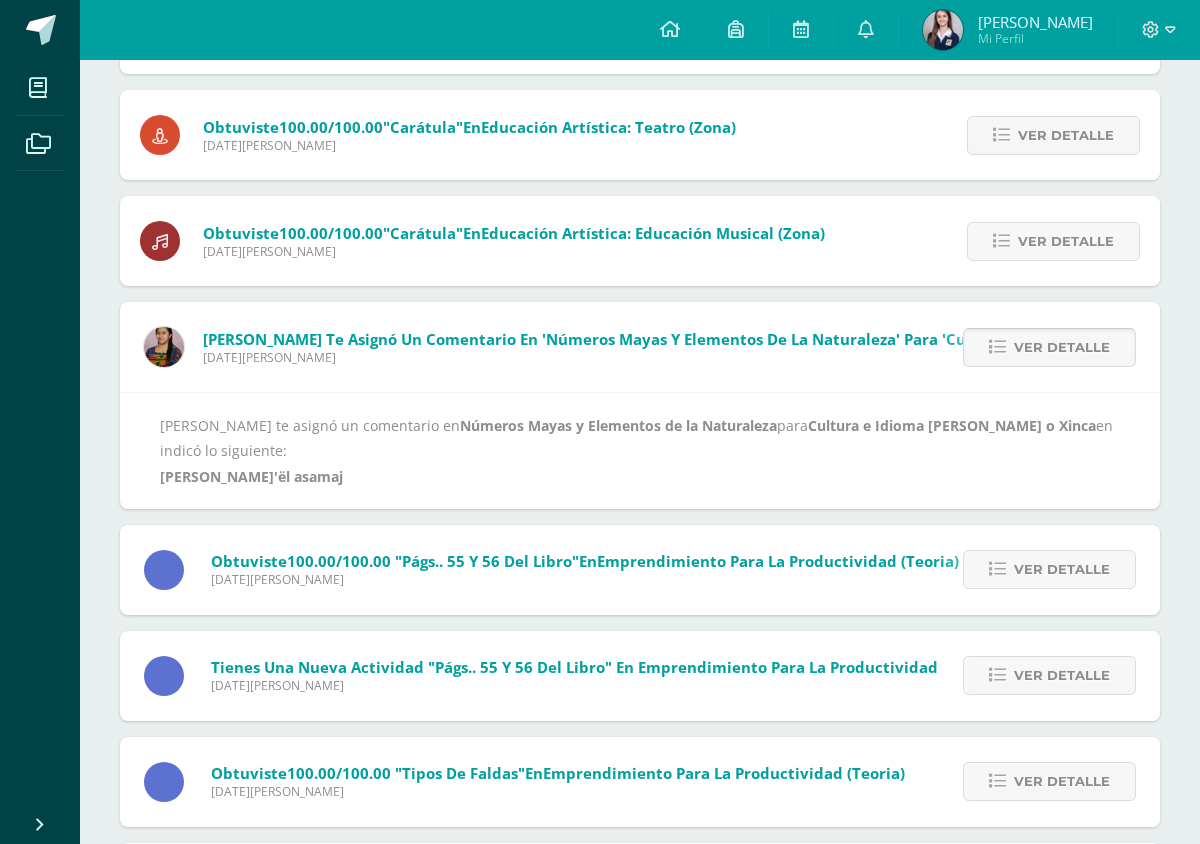 click on "Ver detalle" at bounding box center (1049, 347) 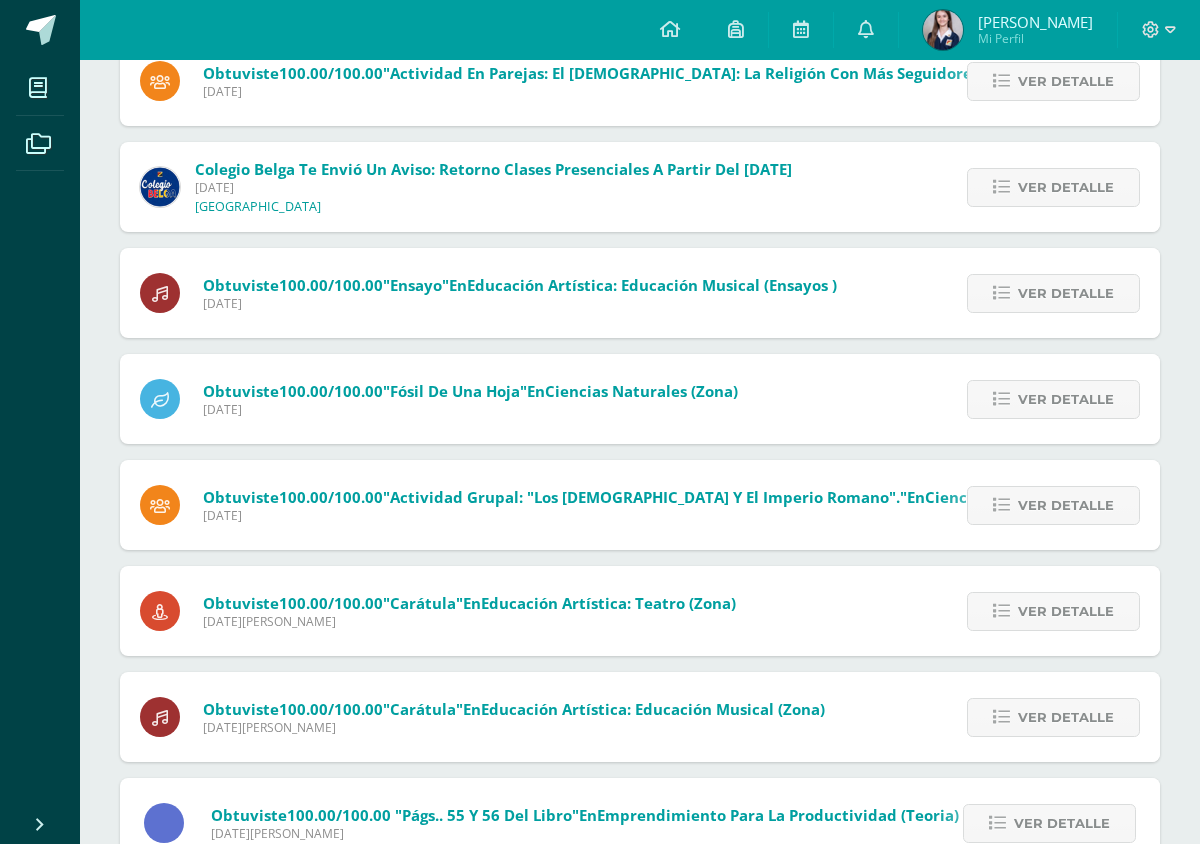 scroll, scrollTop: 0, scrollLeft: 0, axis: both 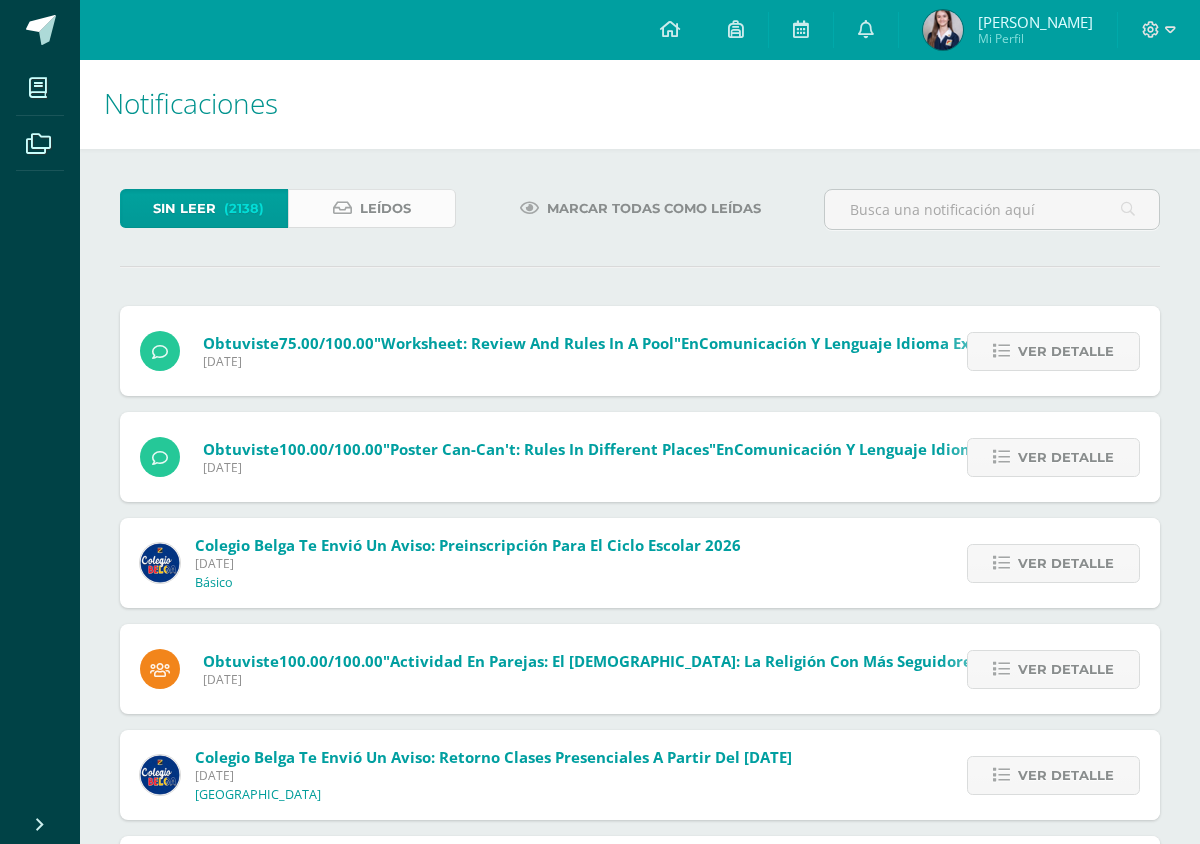 click on "Leídos" at bounding box center [372, 208] 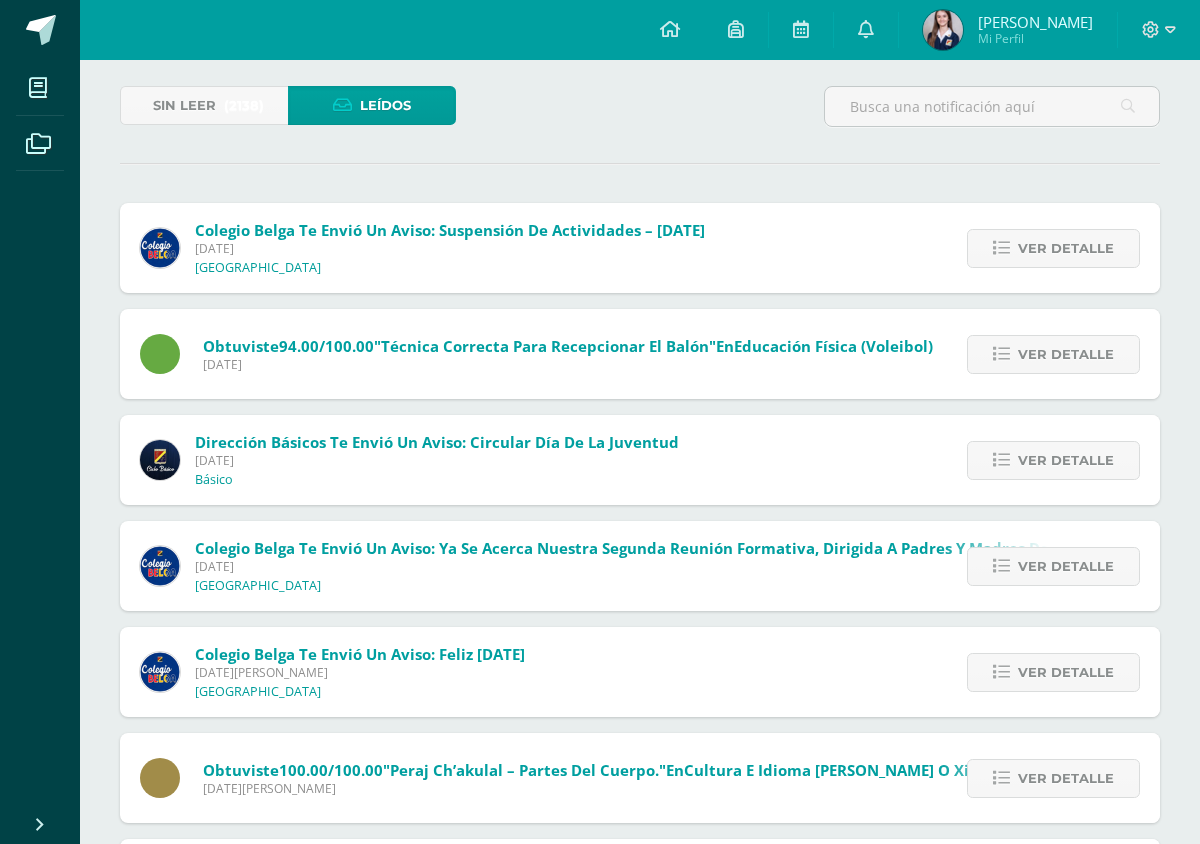 scroll, scrollTop: 160, scrollLeft: 0, axis: vertical 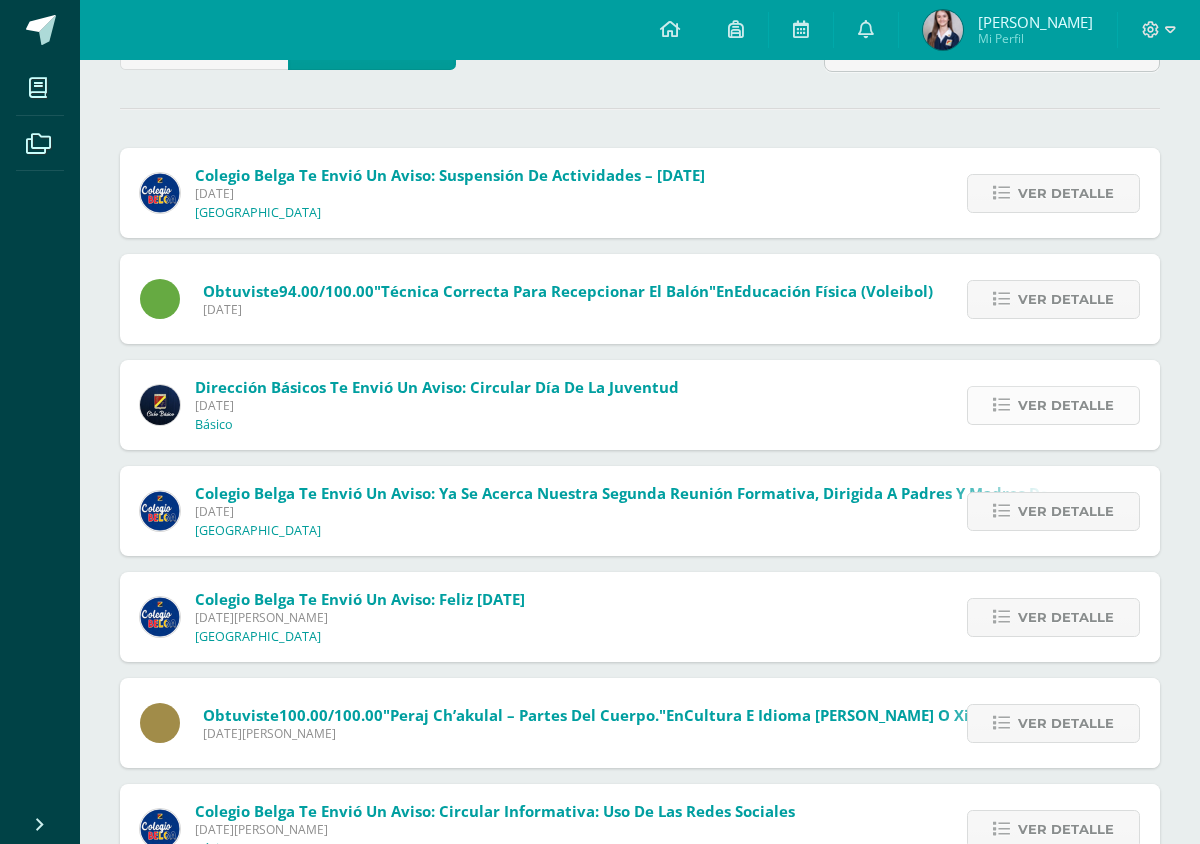 click at bounding box center (1001, 405) 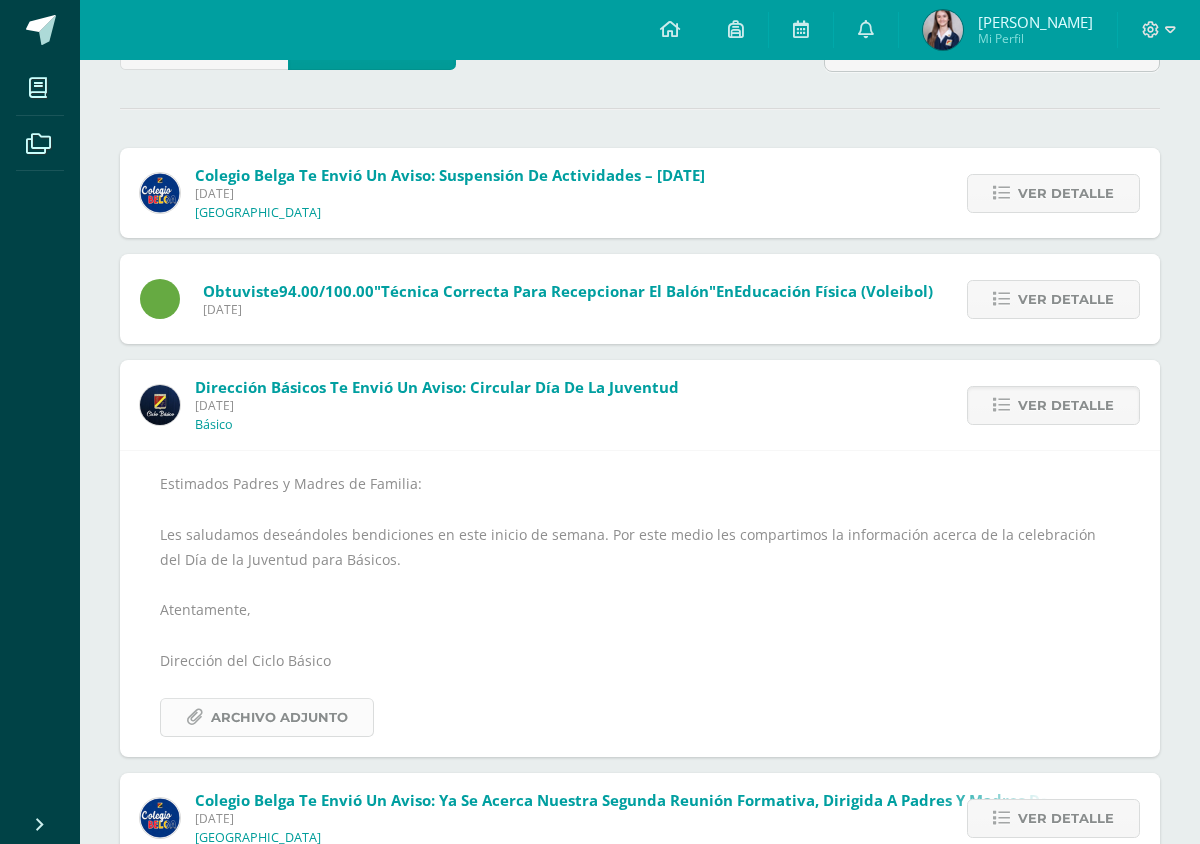 click on "Archivo Adjunto" at bounding box center (279, 717) 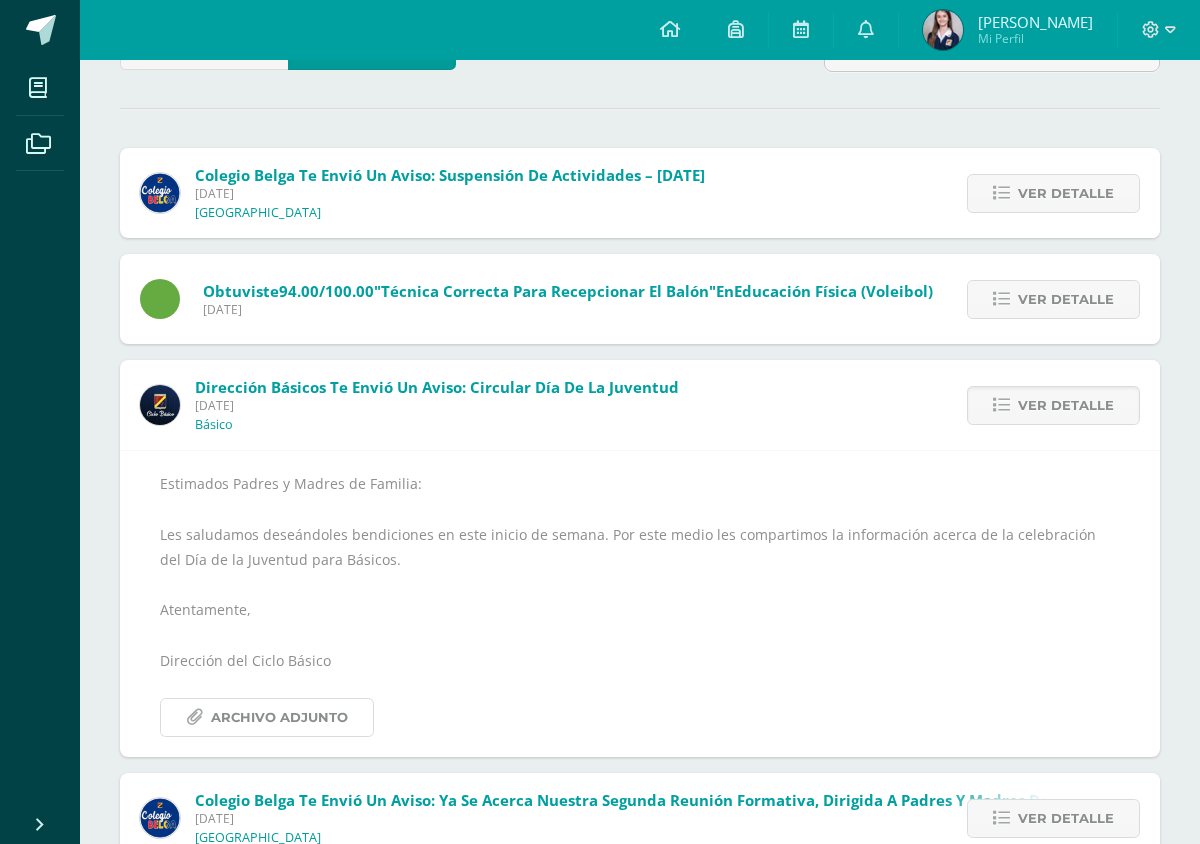 scroll, scrollTop: 166, scrollLeft: 0, axis: vertical 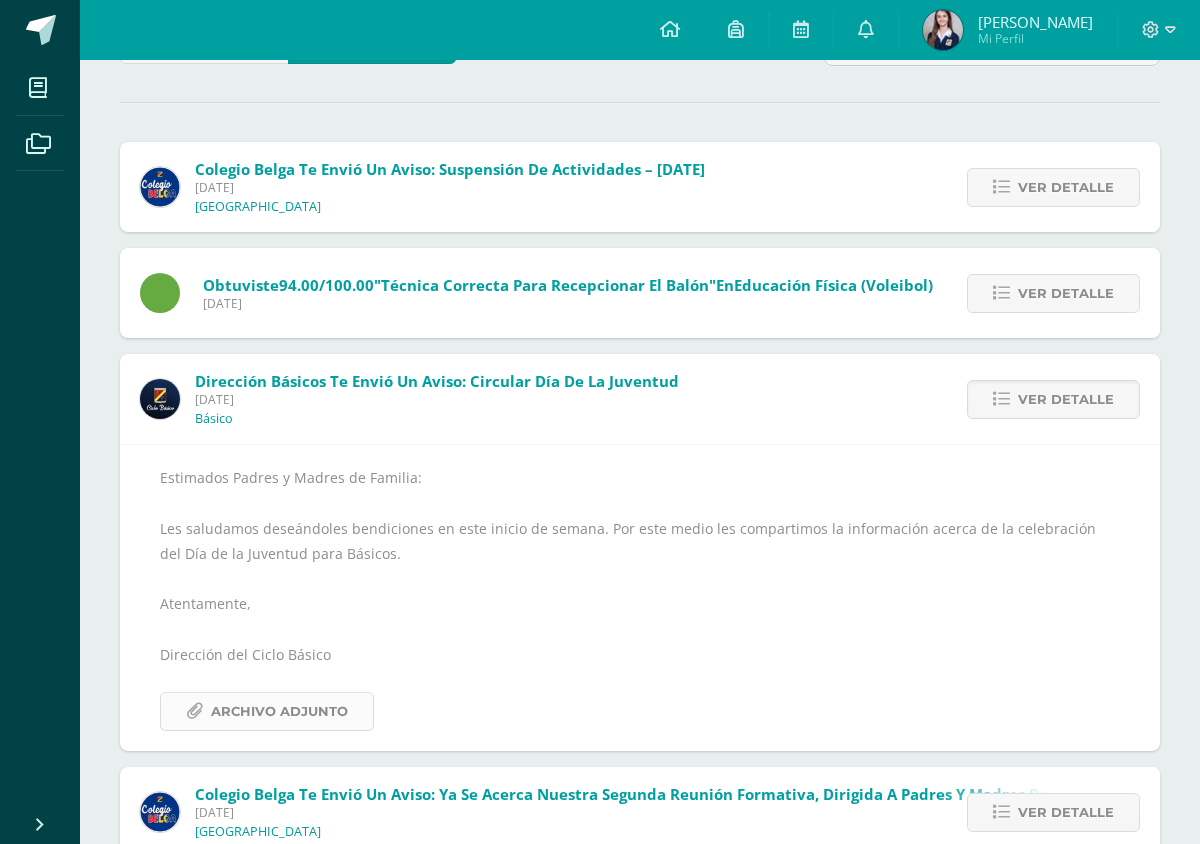 click on "Archivo Adjunto" at bounding box center (279, 711) 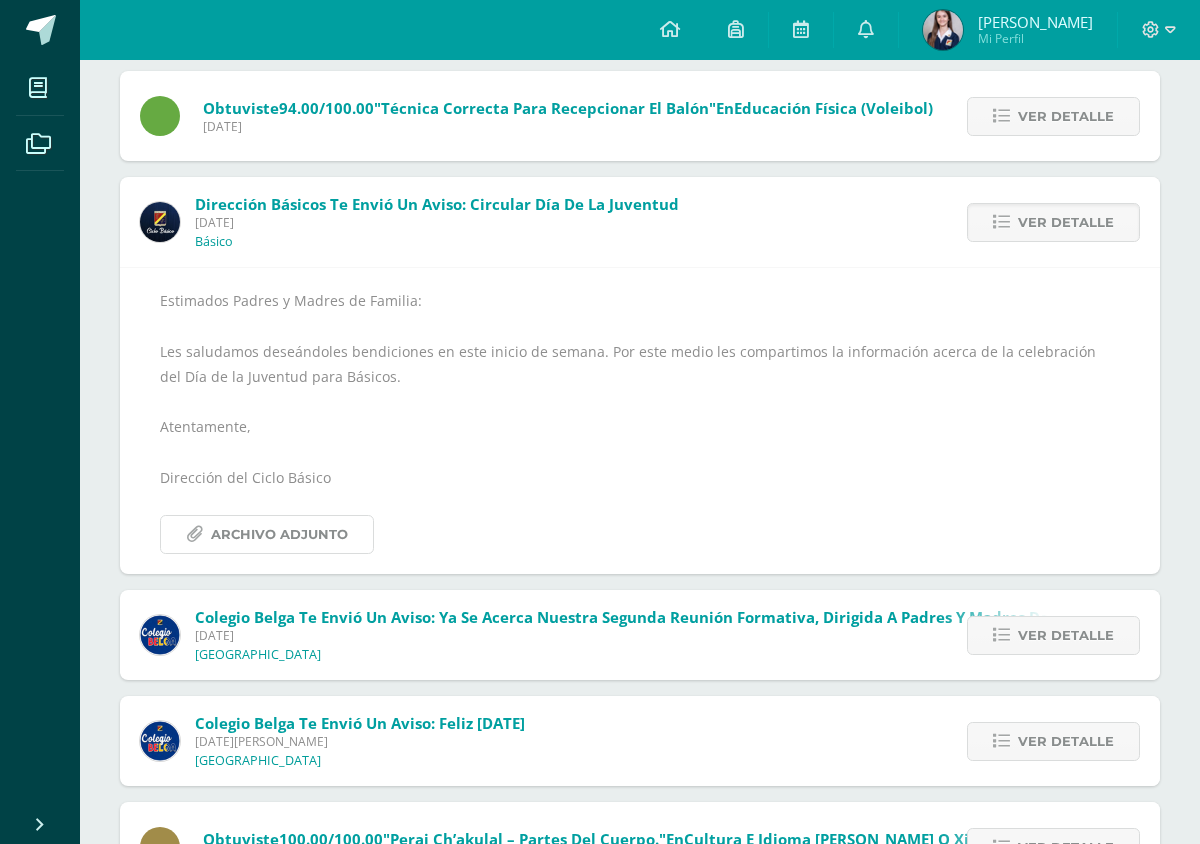 scroll, scrollTop: 0, scrollLeft: 0, axis: both 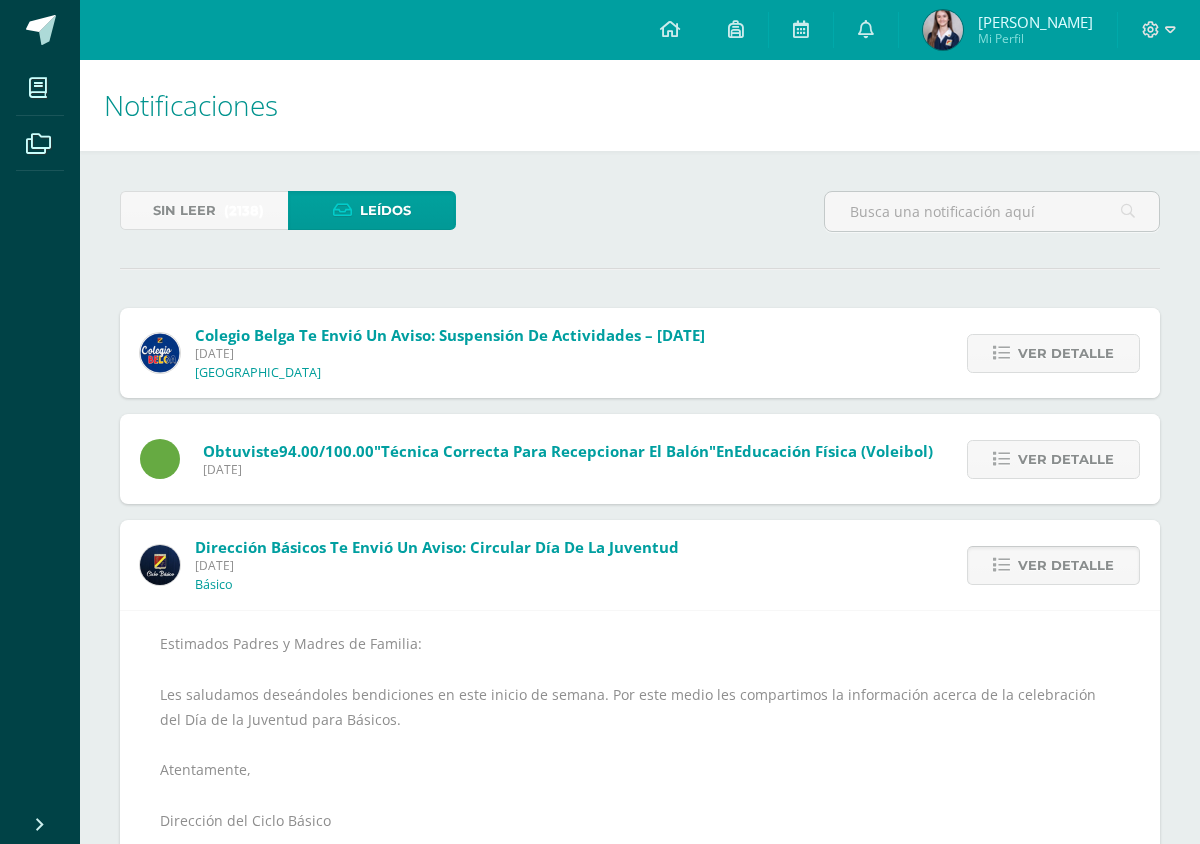 click at bounding box center (1001, 565) 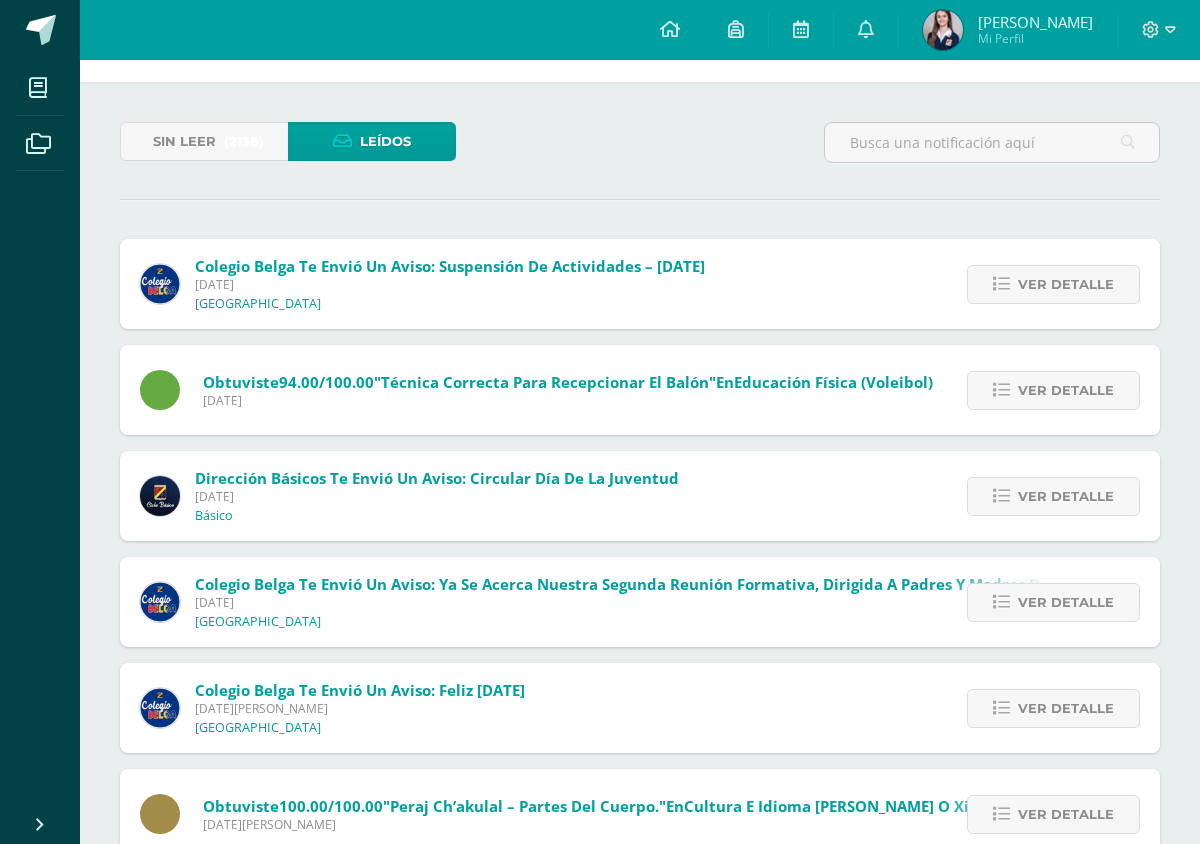 scroll, scrollTop: 0, scrollLeft: 0, axis: both 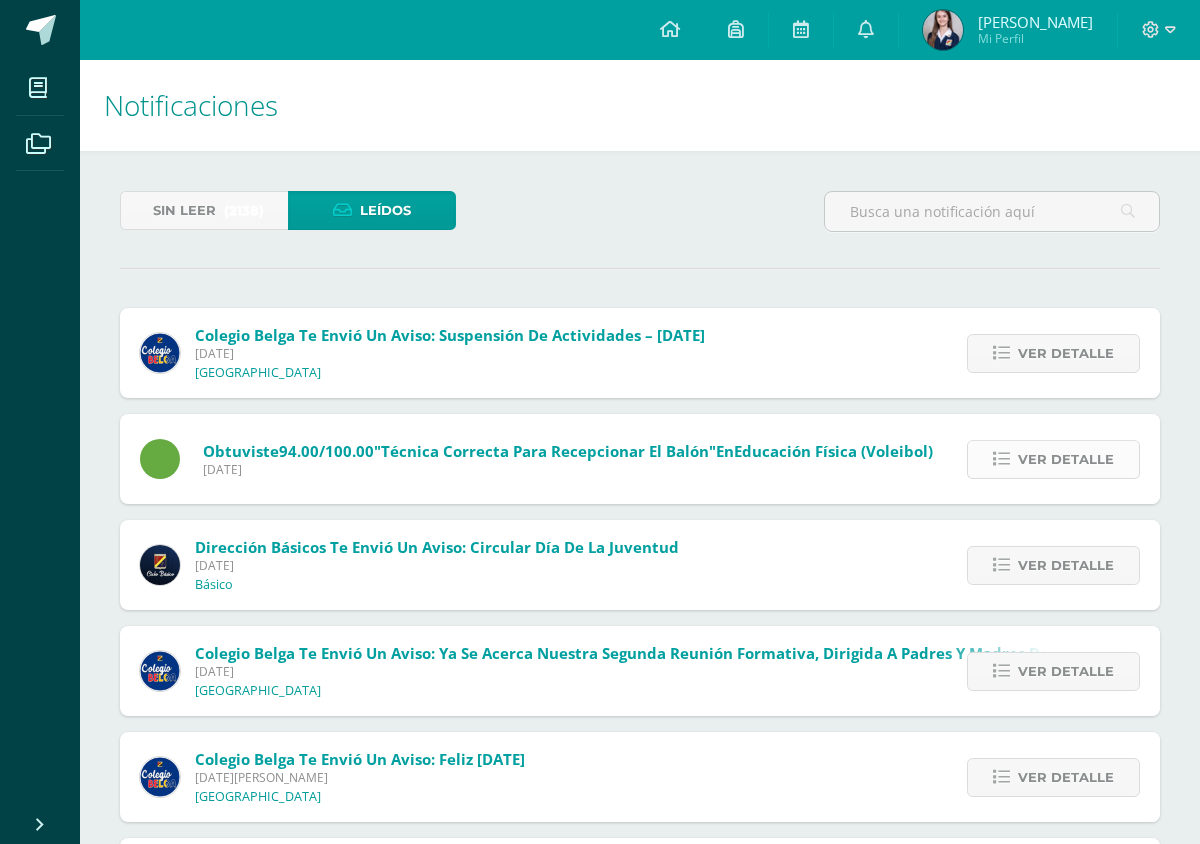click on "Ver detalle" at bounding box center [1066, 459] 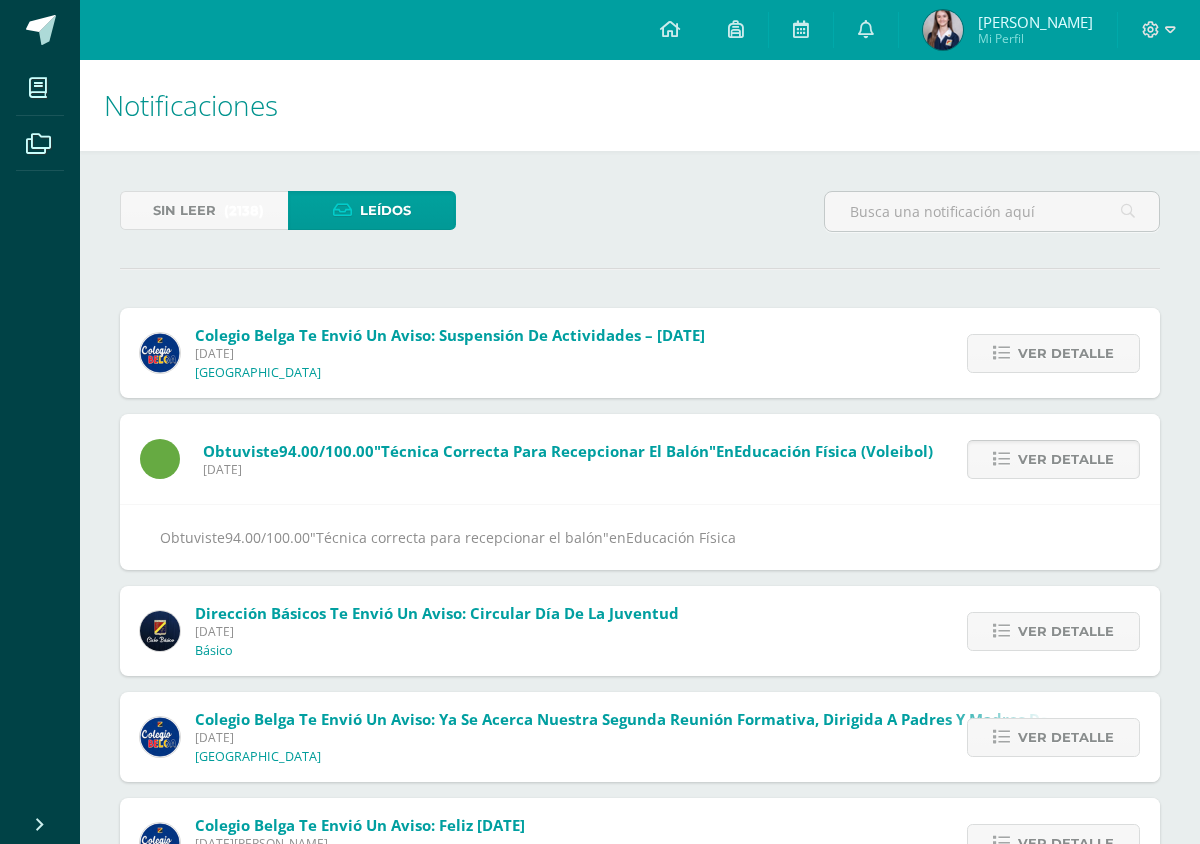 click on "Ver detalle" at bounding box center (1066, 459) 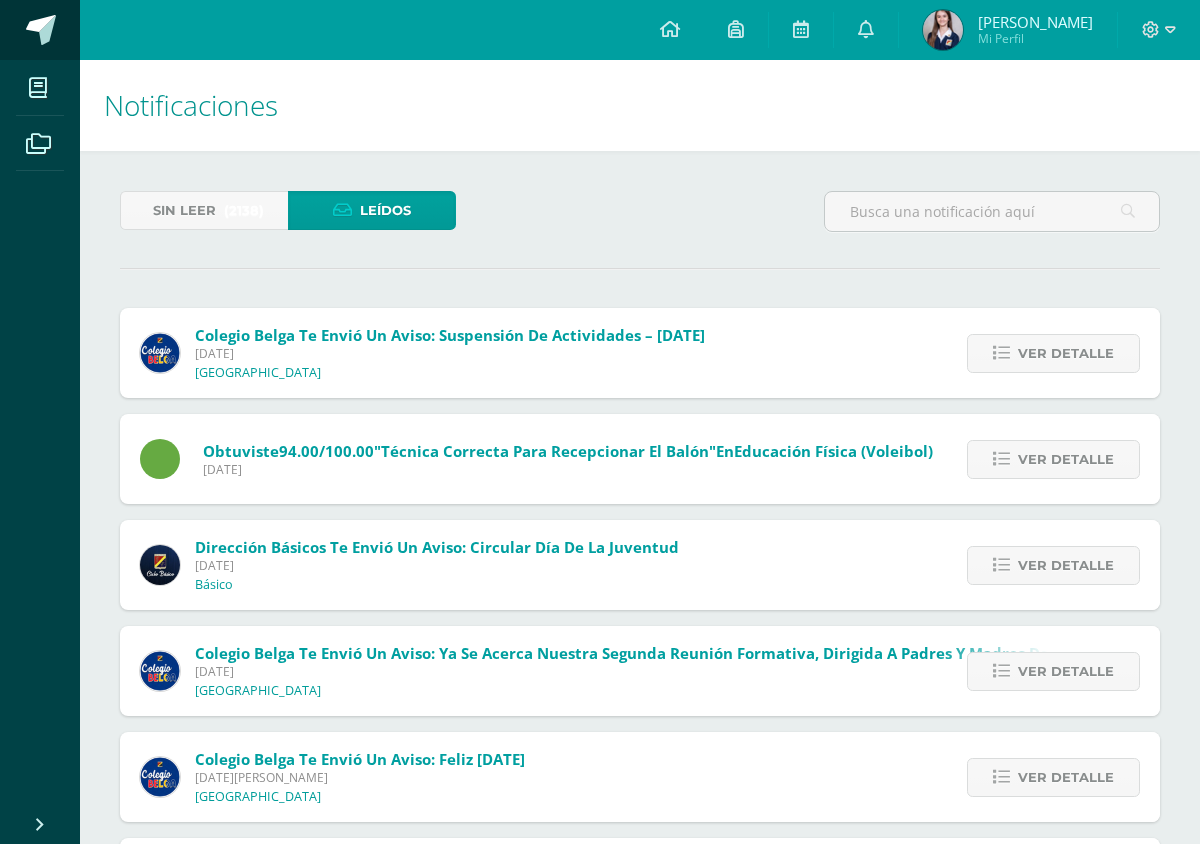 click at bounding box center (110, 31) 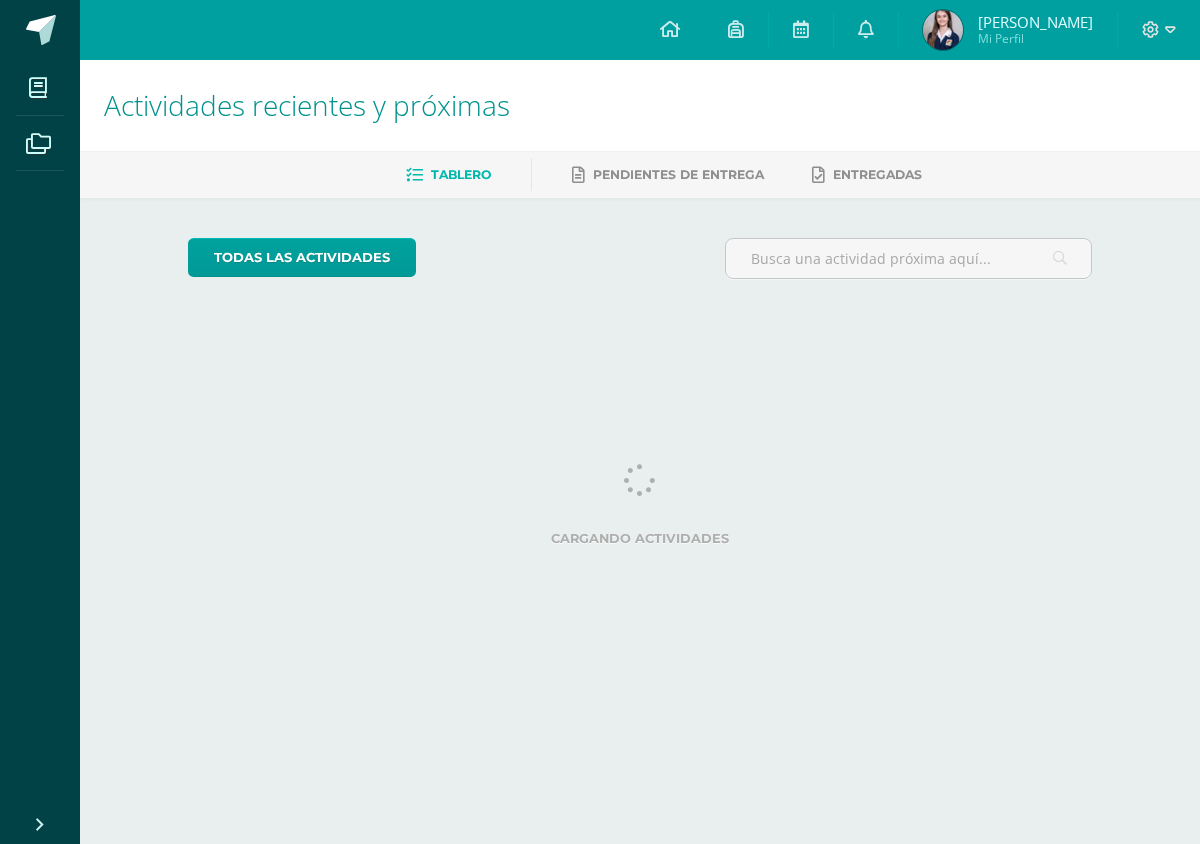 scroll, scrollTop: 0, scrollLeft: 0, axis: both 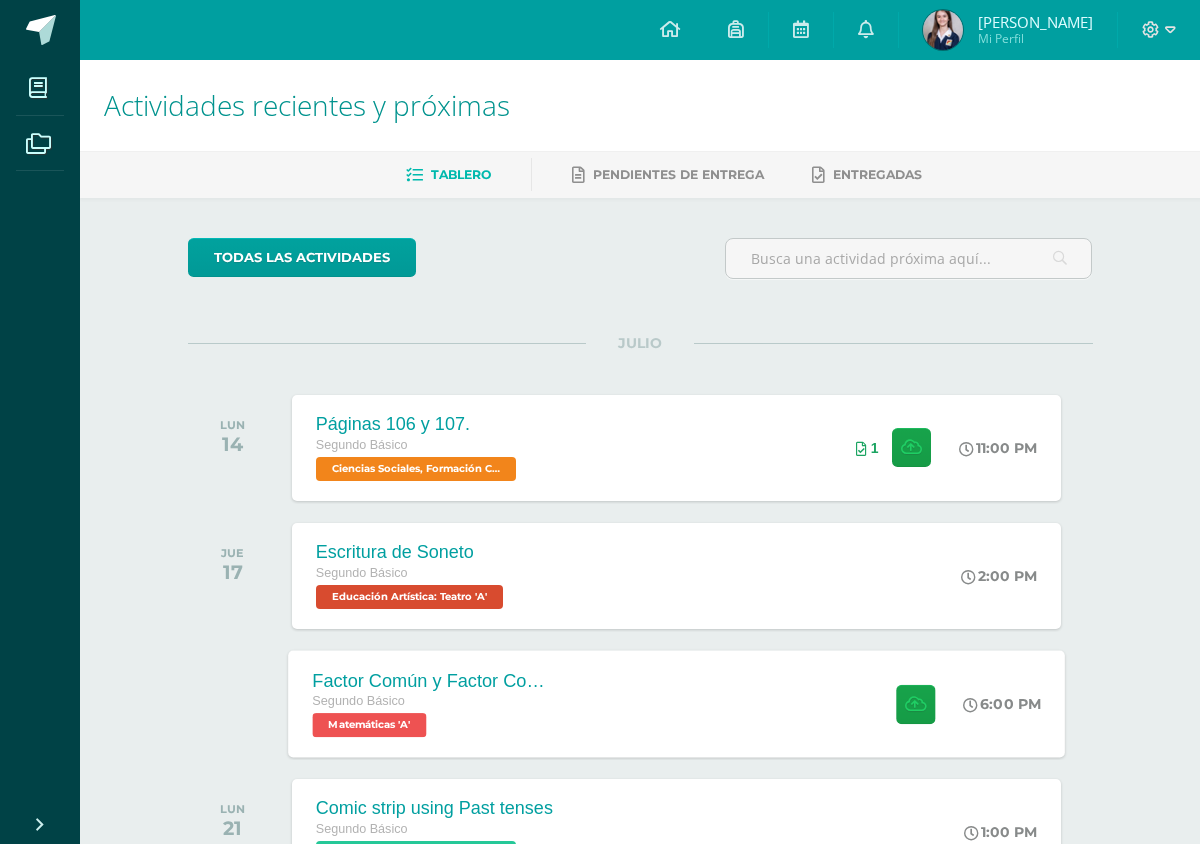 click on "Factor Común y Factor Común por Agrupación
Segundo Básico
Matemáticas 'A'
6:00 PM
Factor Común y Factor Común por Agrupación
Matemáticas" at bounding box center (676, 703) 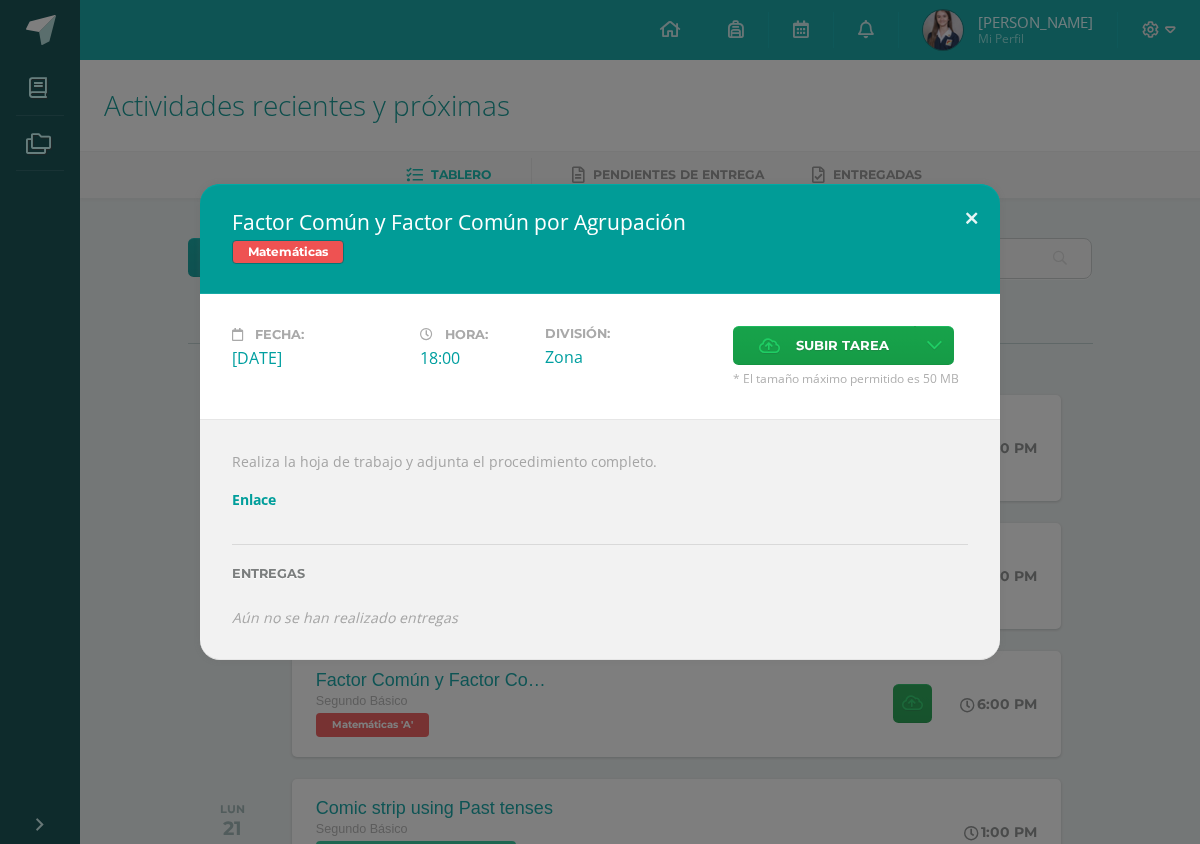 click at bounding box center (971, 218) 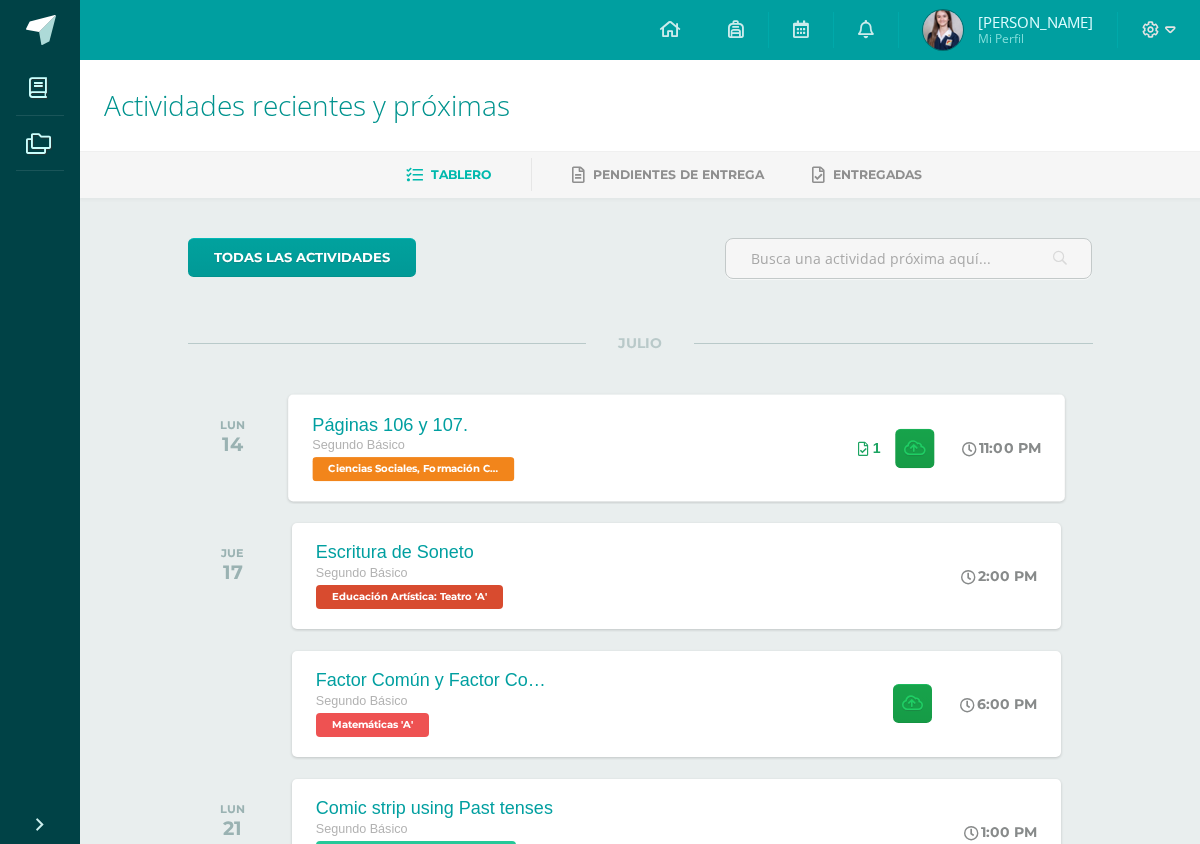 click on "Páginas 106 y 107.
Segundo Básico
Ciencias Sociales, Formación Ciudadana e Interculturalidad 'A'
11:00 PM
1
Páginas 106 y 107." at bounding box center (676, 447) 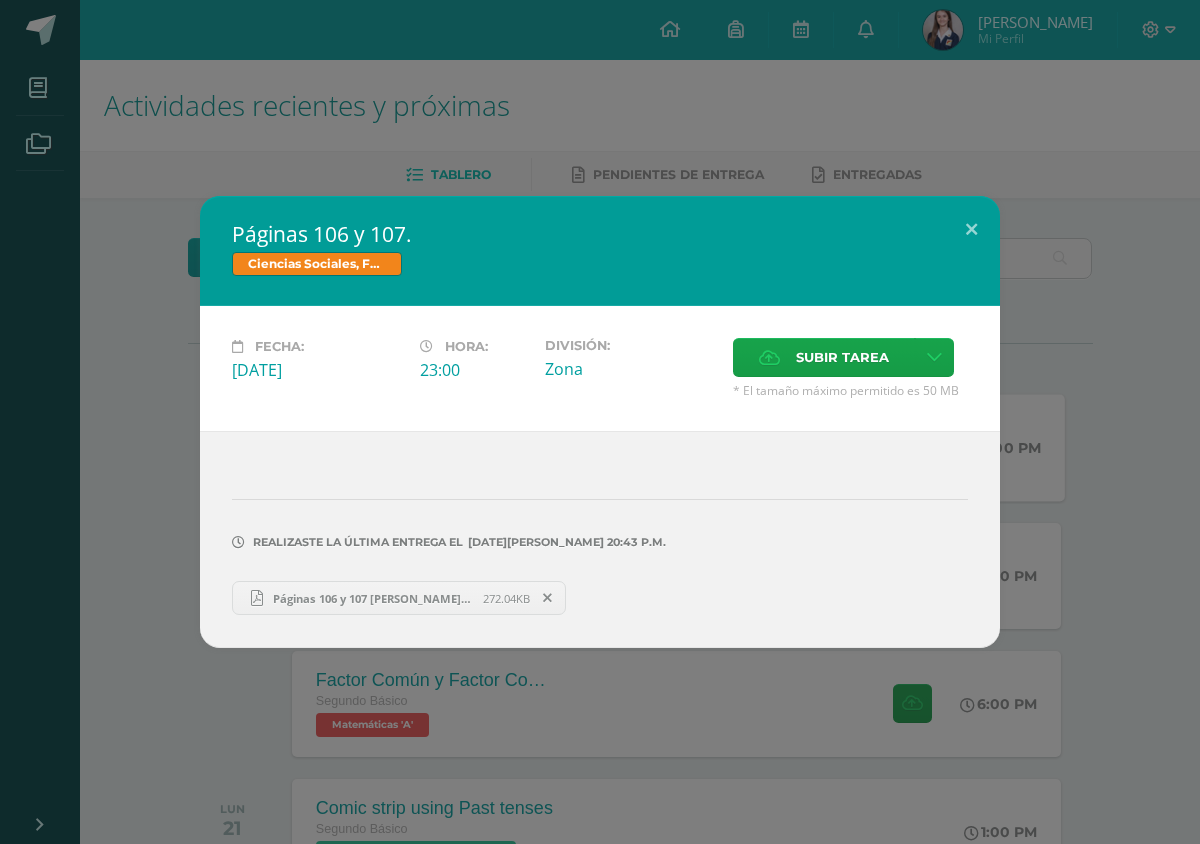 click on "Páginas 106 y 107 Diana Flores 2do “A”.pdf
272.04KB" at bounding box center (399, 598) 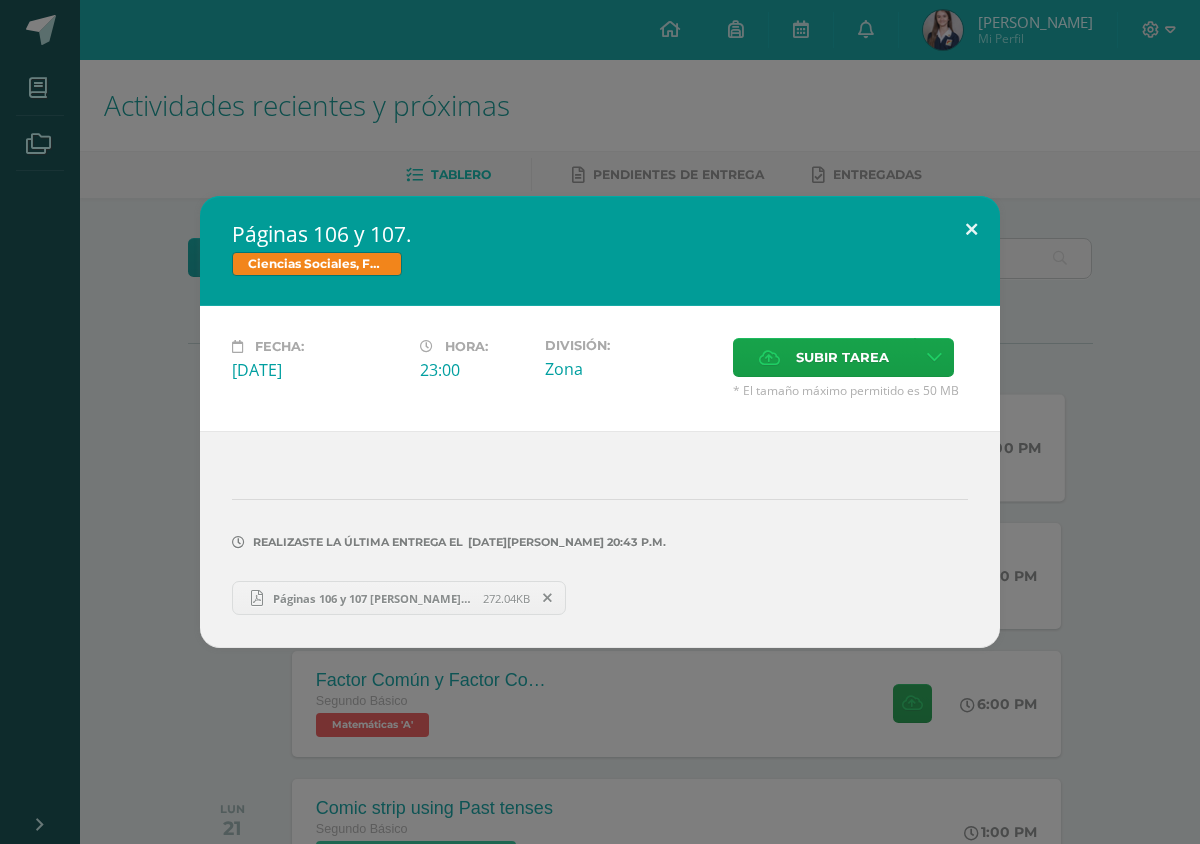 click at bounding box center [971, 230] 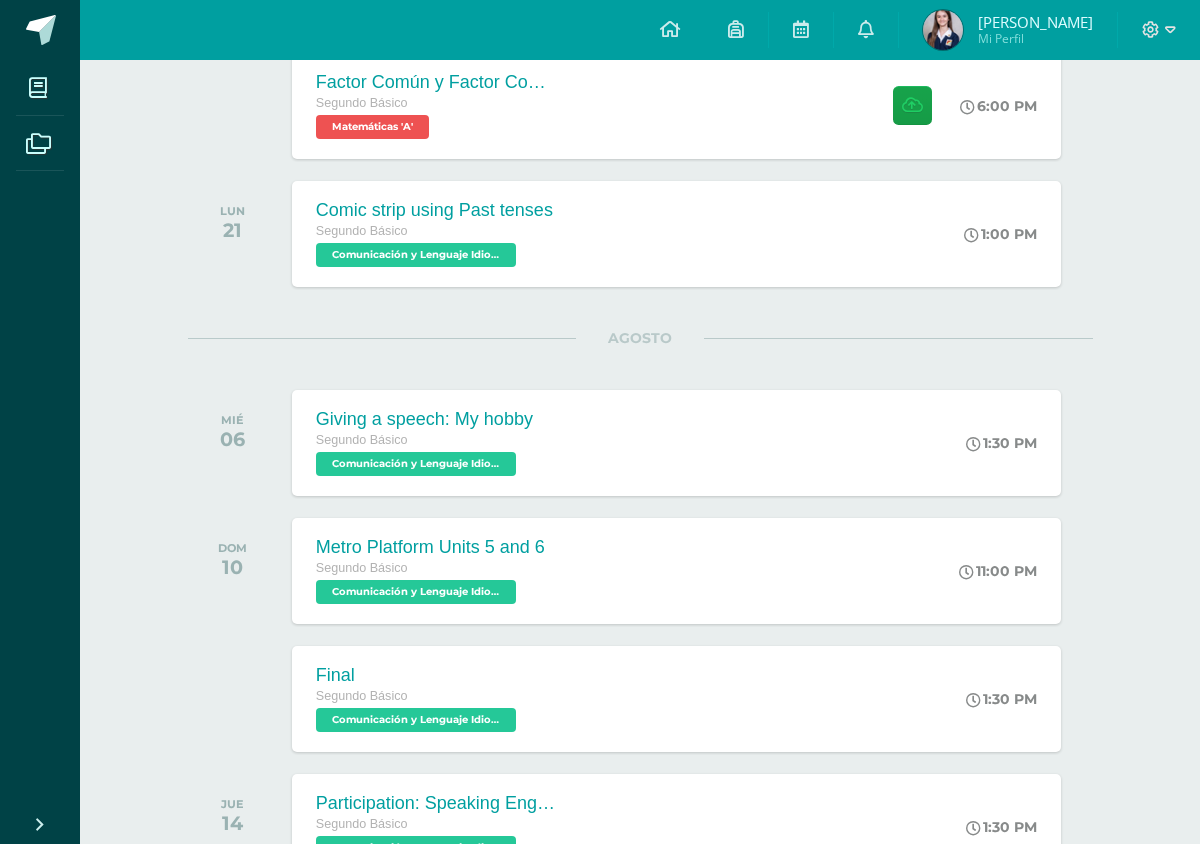 scroll, scrollTop: 748, scrollLeft: 0, axis: vertical 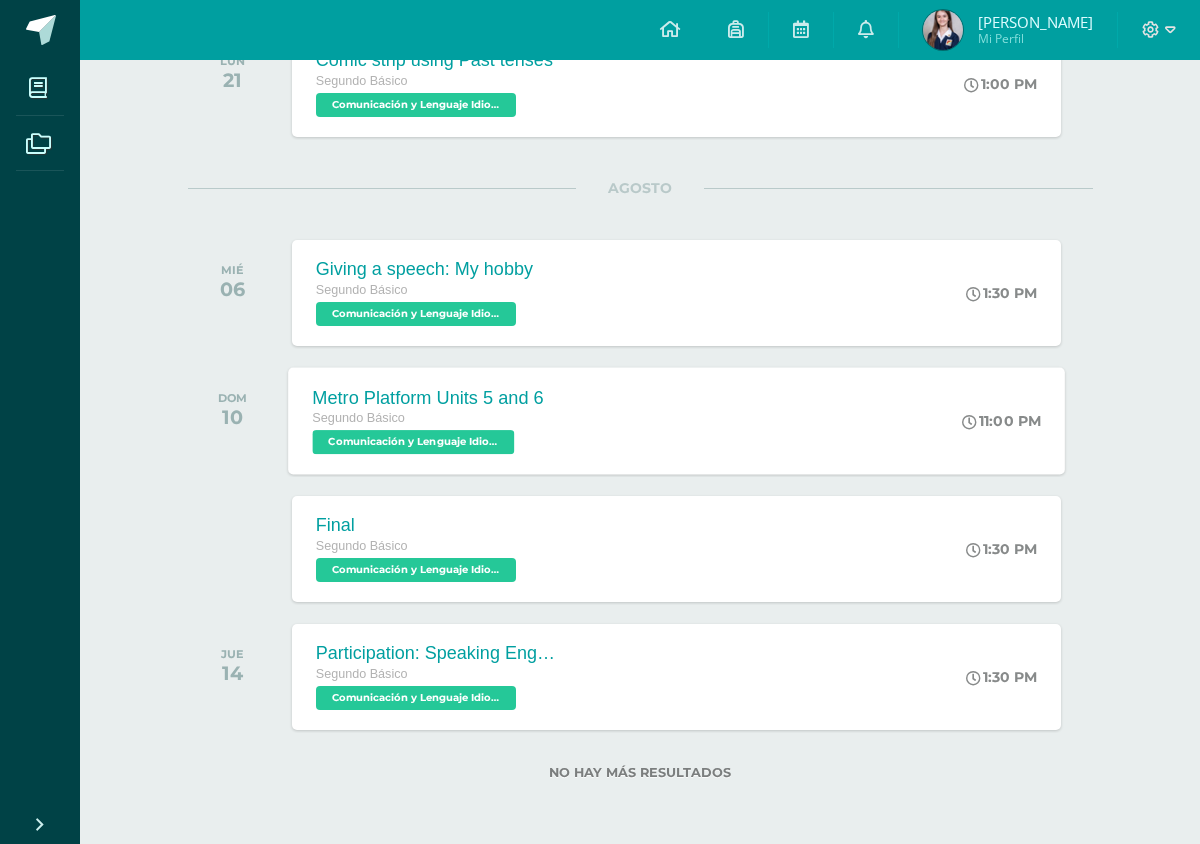 click on "Metro Platform Units 5 and 6
Segundo Básico
Comunicación y Lenguaje Idioma Extranjero Inglés 'A'
11:00 PM
Metro Platform Units 5 and 6
Comunicación y Lenguaje Idioma Extranjero Inglés
Cargando contenido" at bounding box center (676, 420) 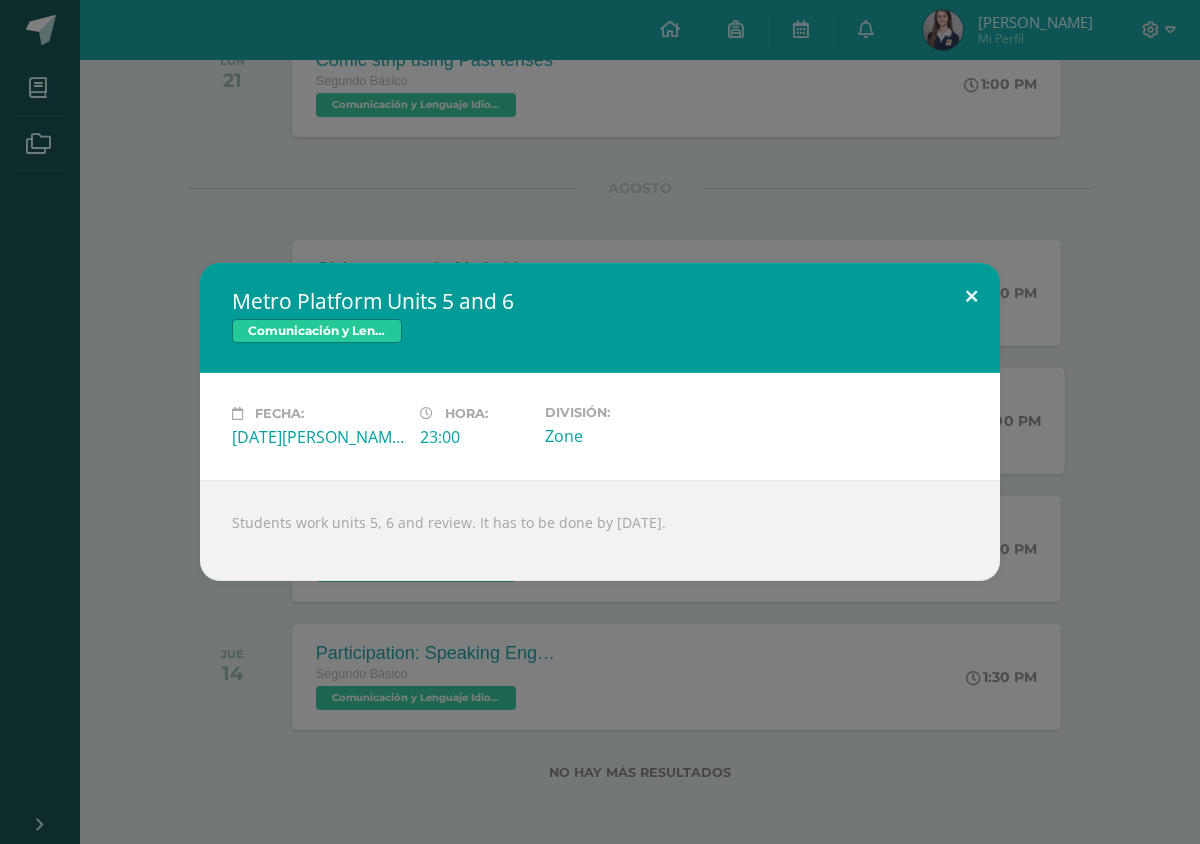 click at bounding box center (971, 297) 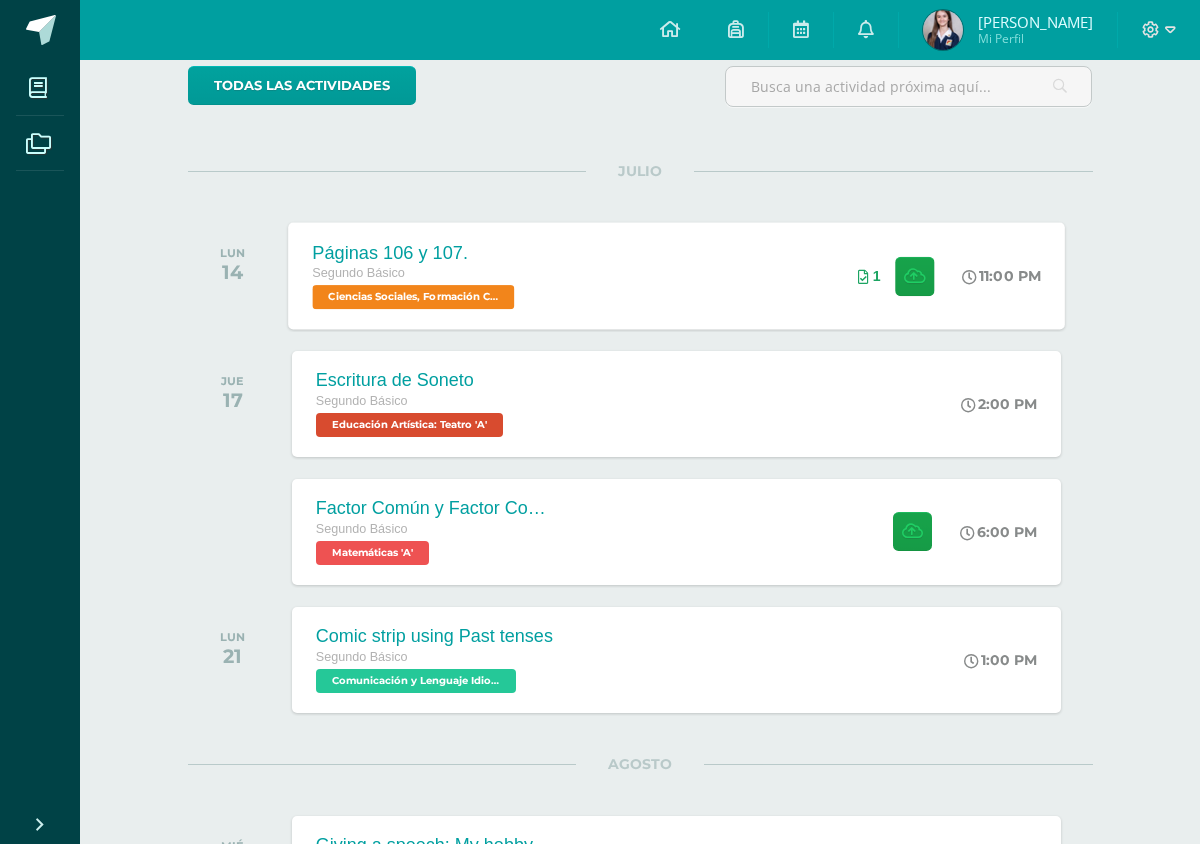 scroll, scrollTop: 0, scrollLeft: 0, axis: both 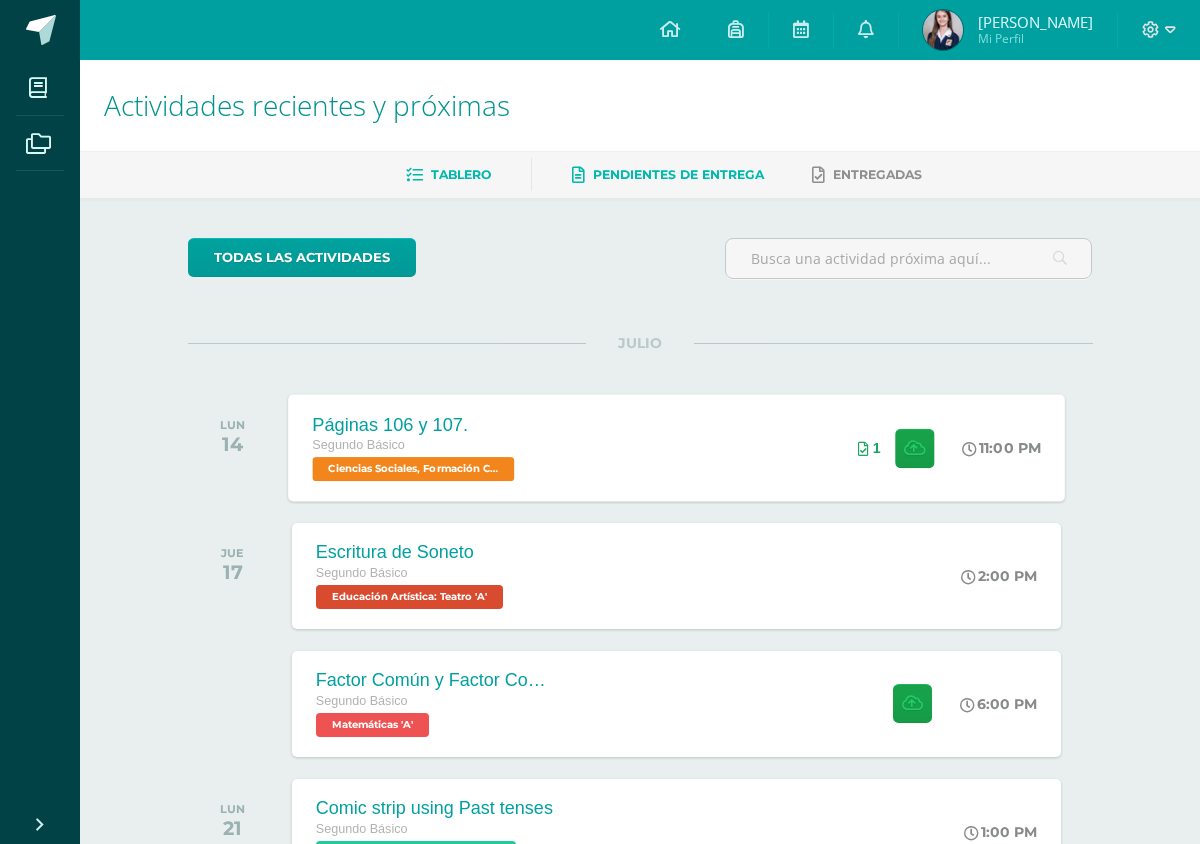 click on "Pendientes de entrega" at bounding box center (678, 174) 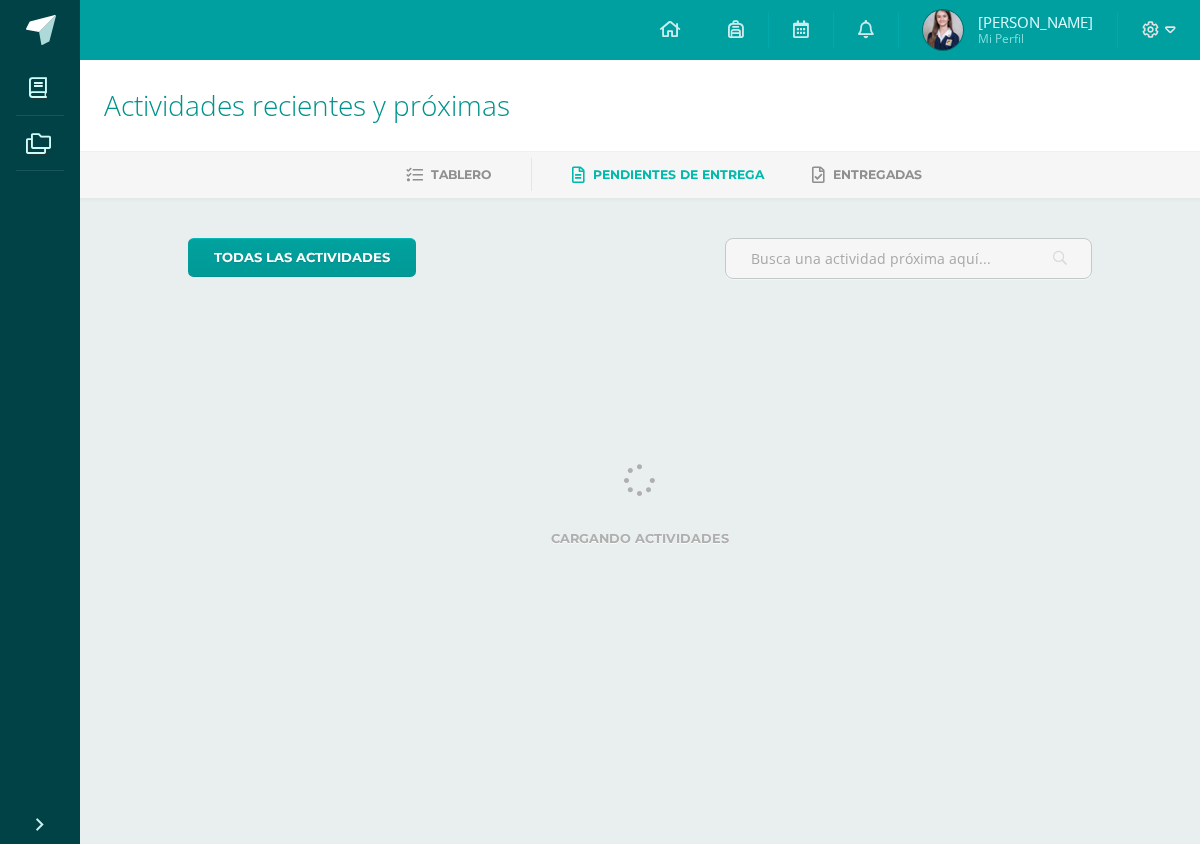 scroll, scrollTop: 0, scrollLeft: 0, axis: both 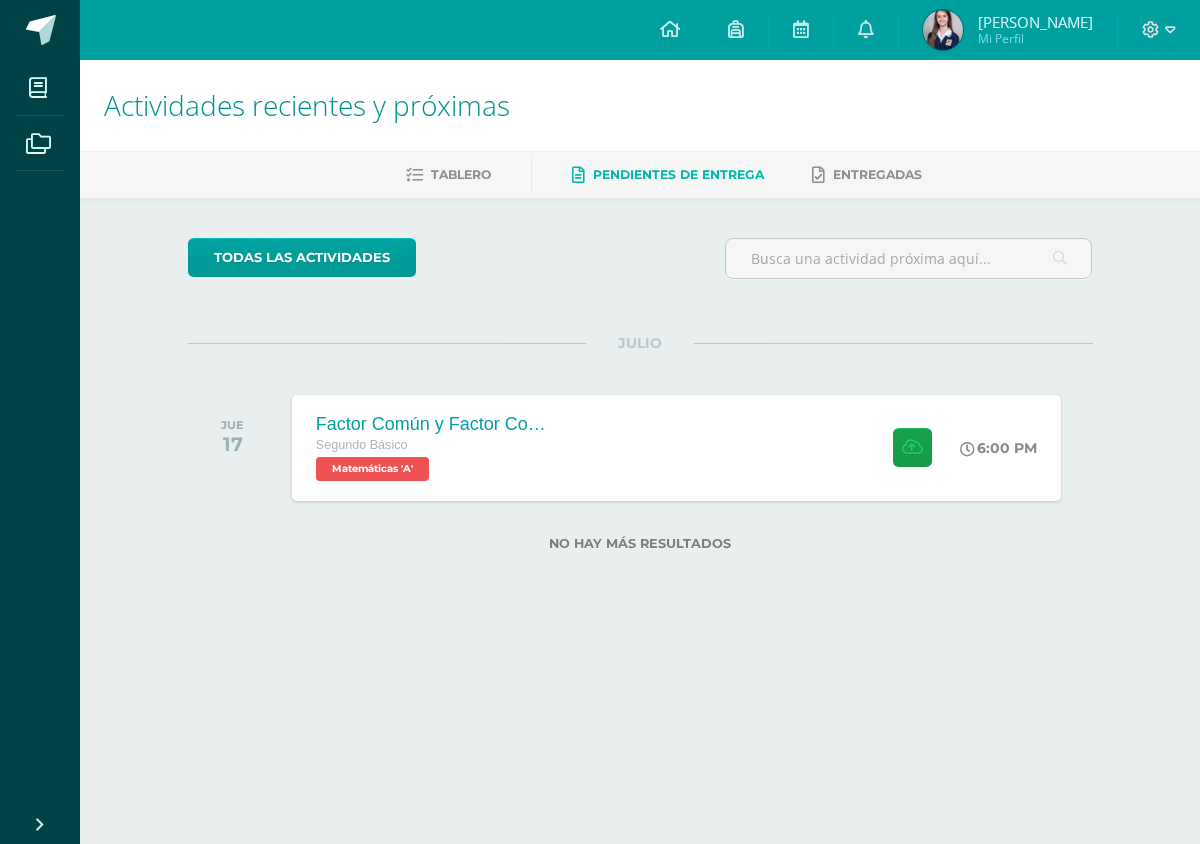 click on "Tablero" at bounding box center (461, 174) 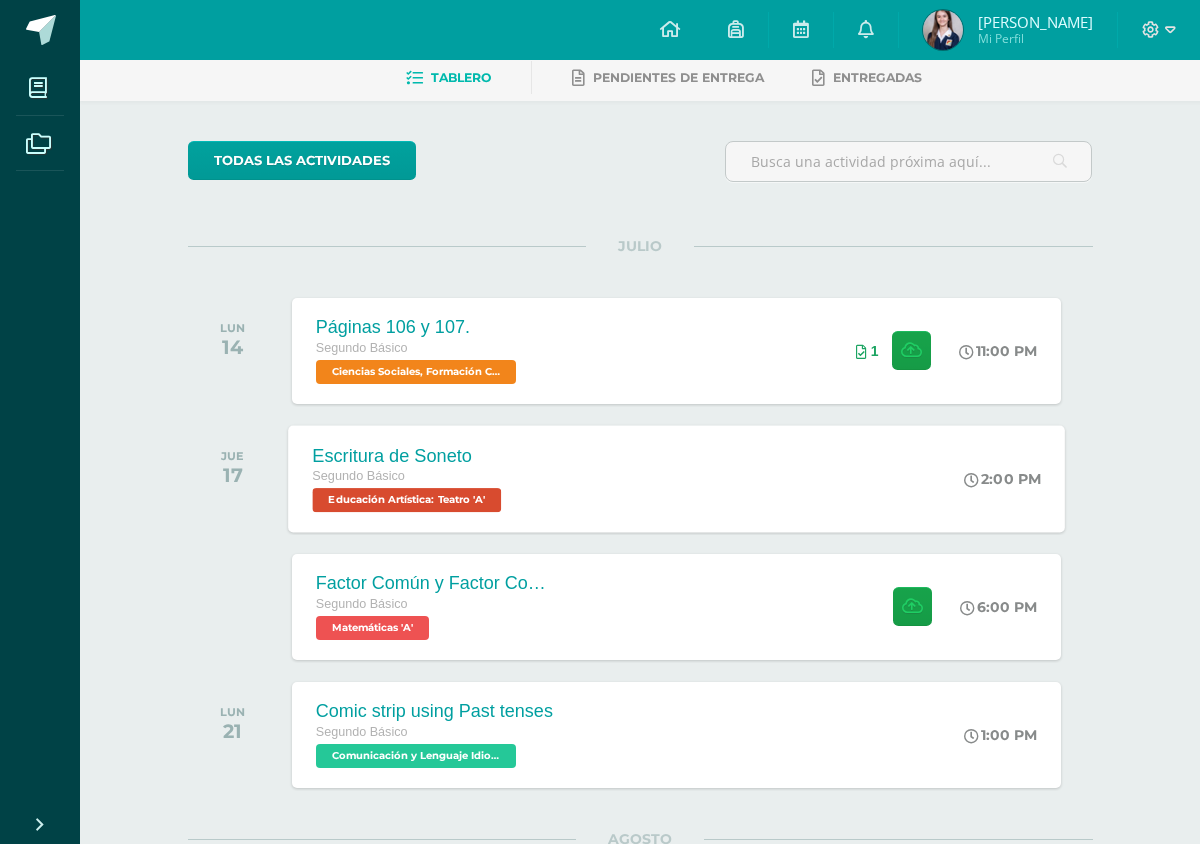 scroll, scrollTop: 98, scrollLeft: 0, axis: vertical 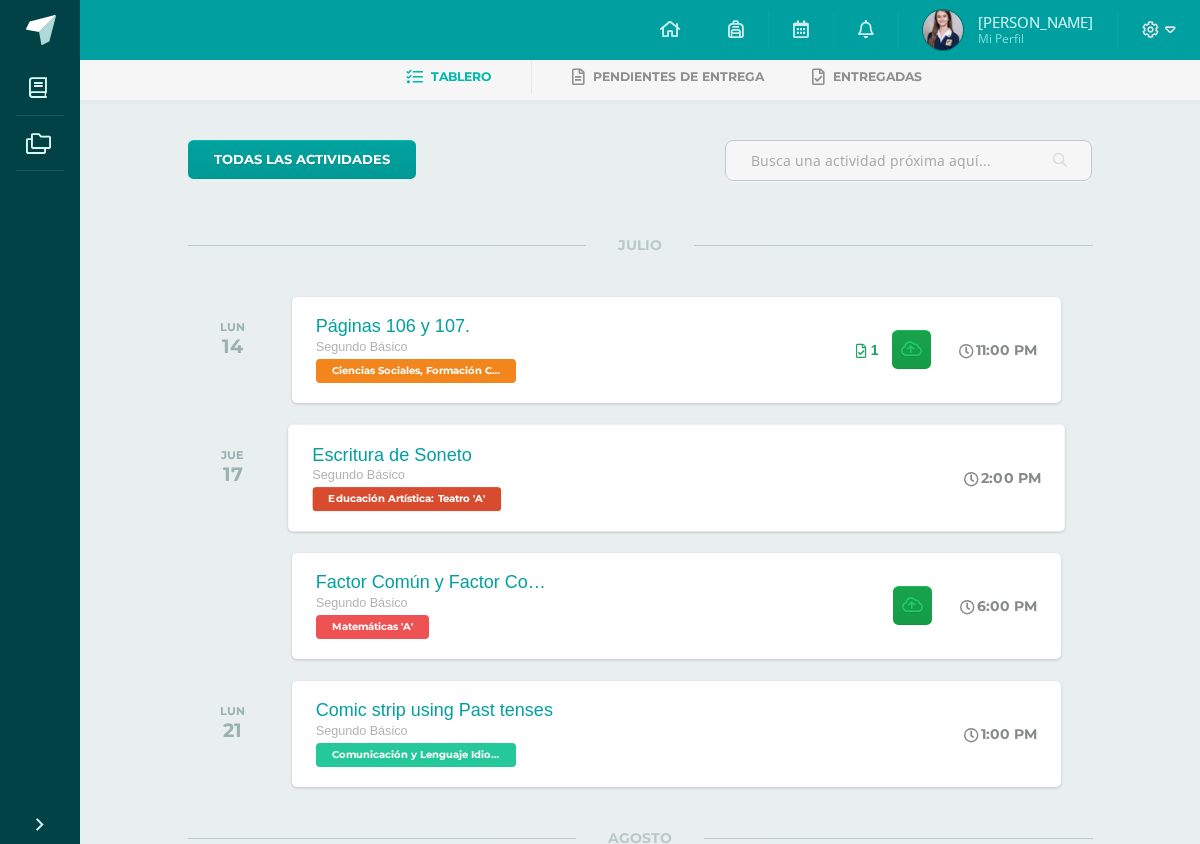 click on "Escritura de Soneto
Segundo Básico
Educación Artística: Teatro 'A'
2:00 PM
Escritura de Soneto
Educación Artística: Teatro
Cargando contenido" at bounding box center (676, 477) 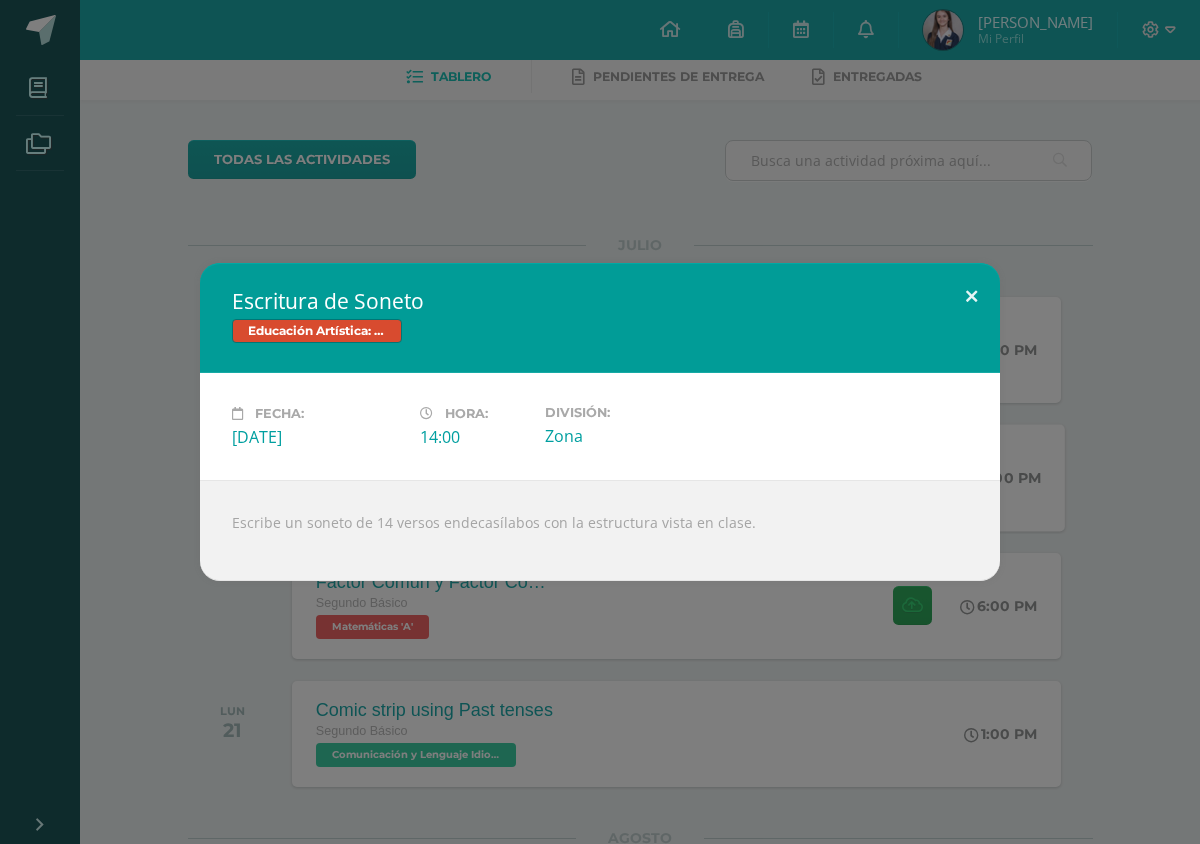 click at bounding box center (971, 297) 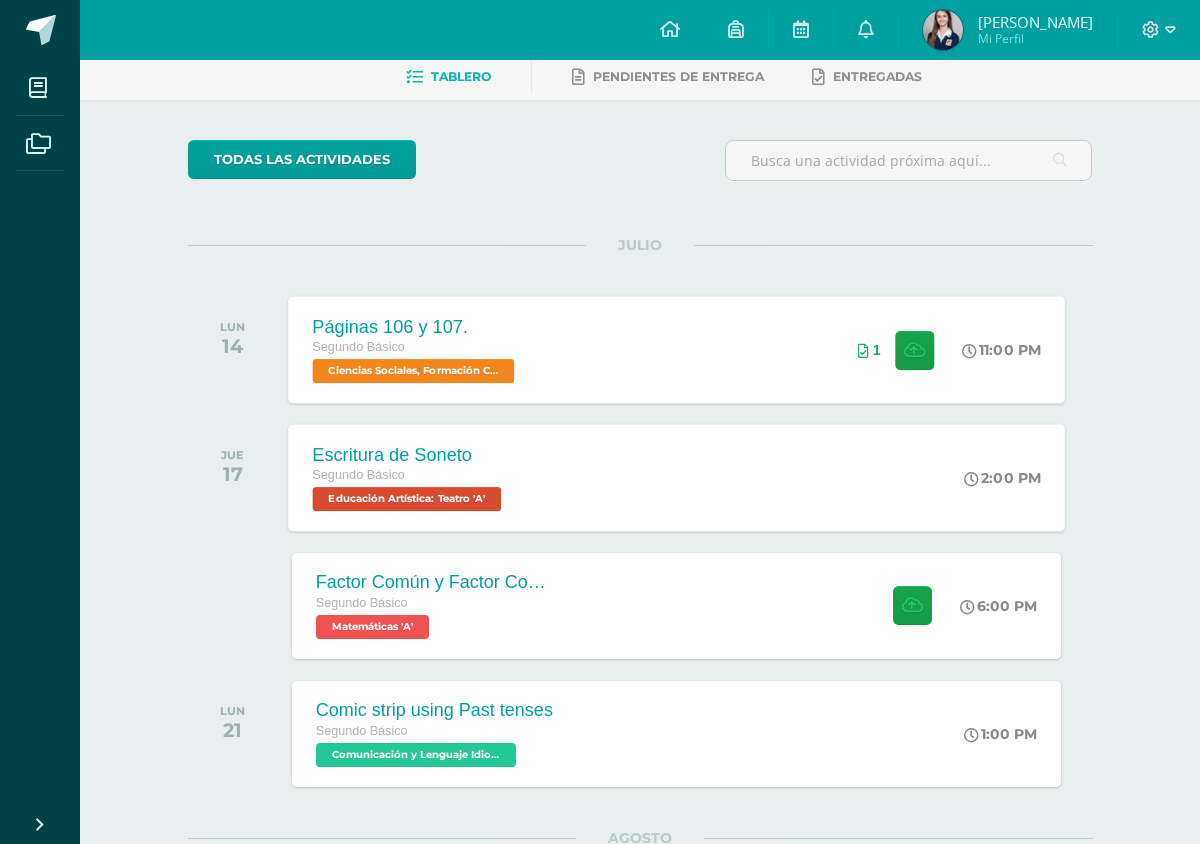 click on "Páginas 106 y 107.
Segundo Básico
Ciencias Sociales, Formación Ciudadana e Interculturalidad 'A'
11:00 PM
1
Páginas 106 y 107." at bounding box center [676, 349] 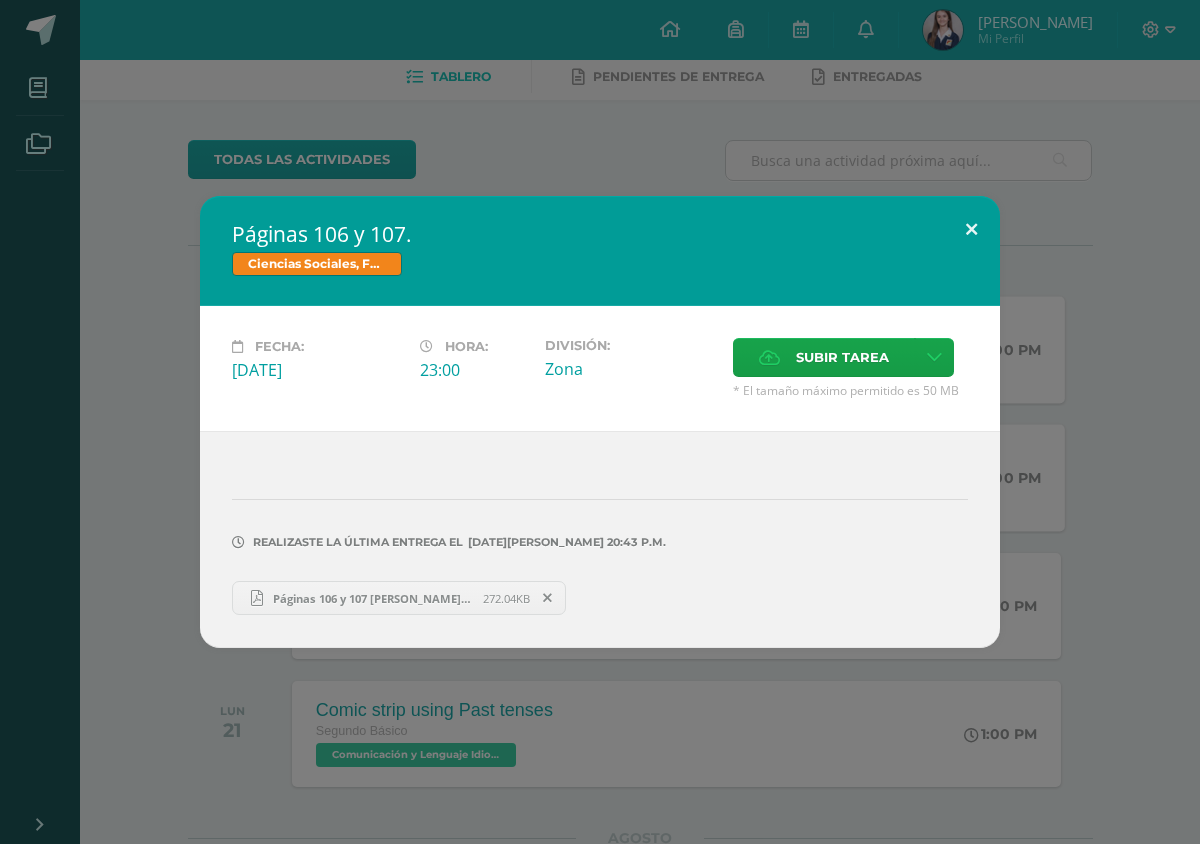 drag, startPoint x: 963, startPoint y: 231, endPoint x: 949, endPoint y: 232, distance: 14.035668 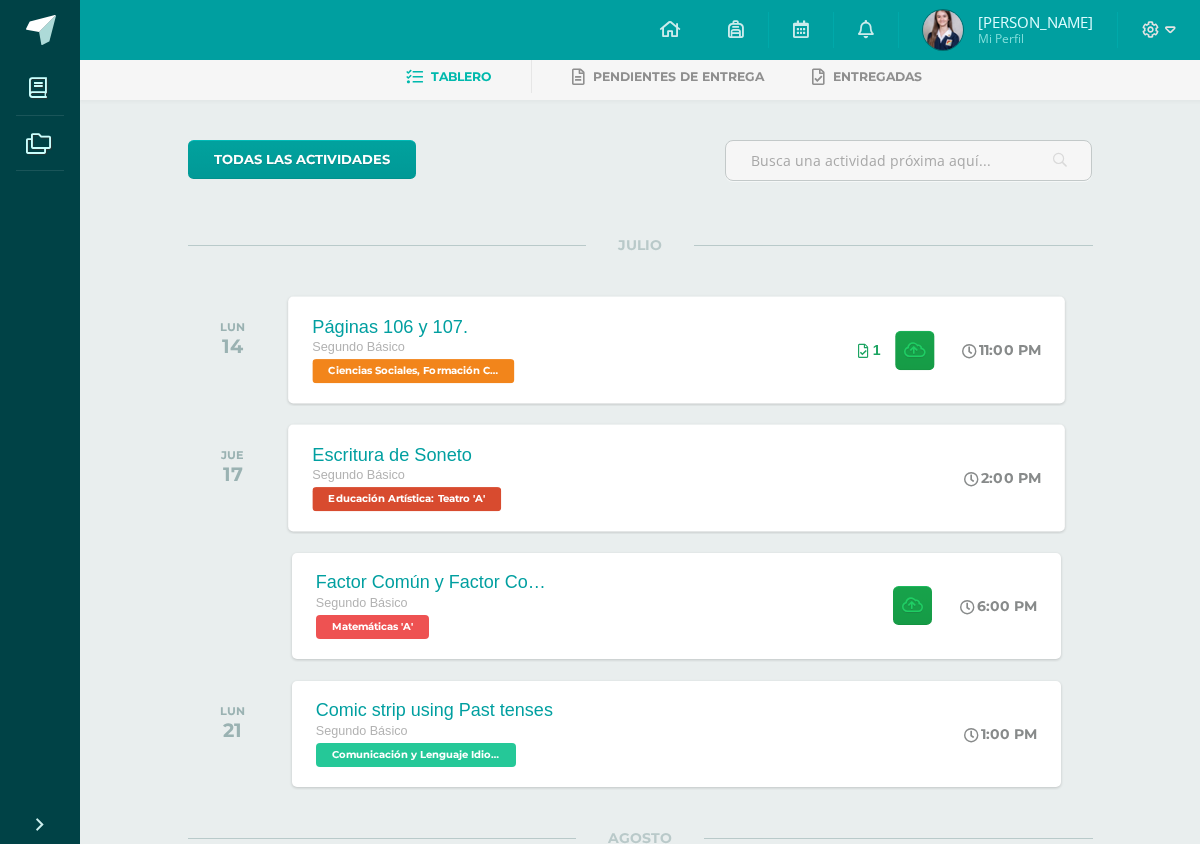 scroll, scrollTop: 0, scrollLeft: 0, axis: both 